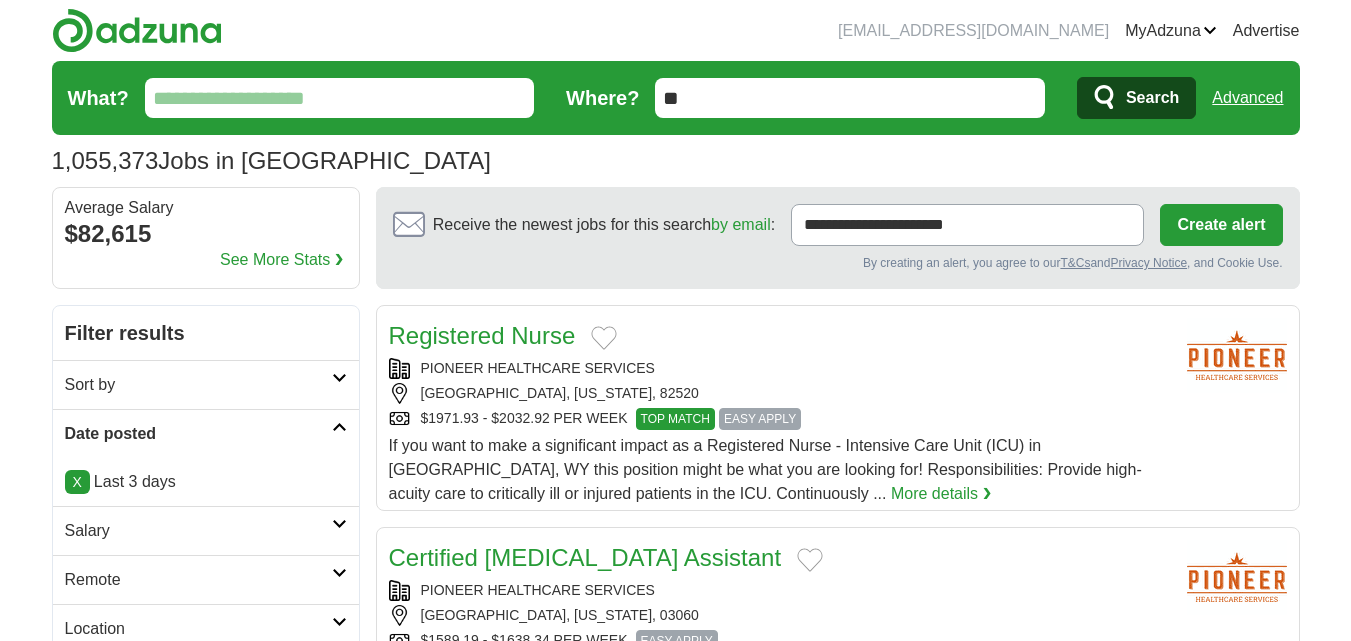 scroll, scrollTop: 0, scrollLeft: 0, axis: both 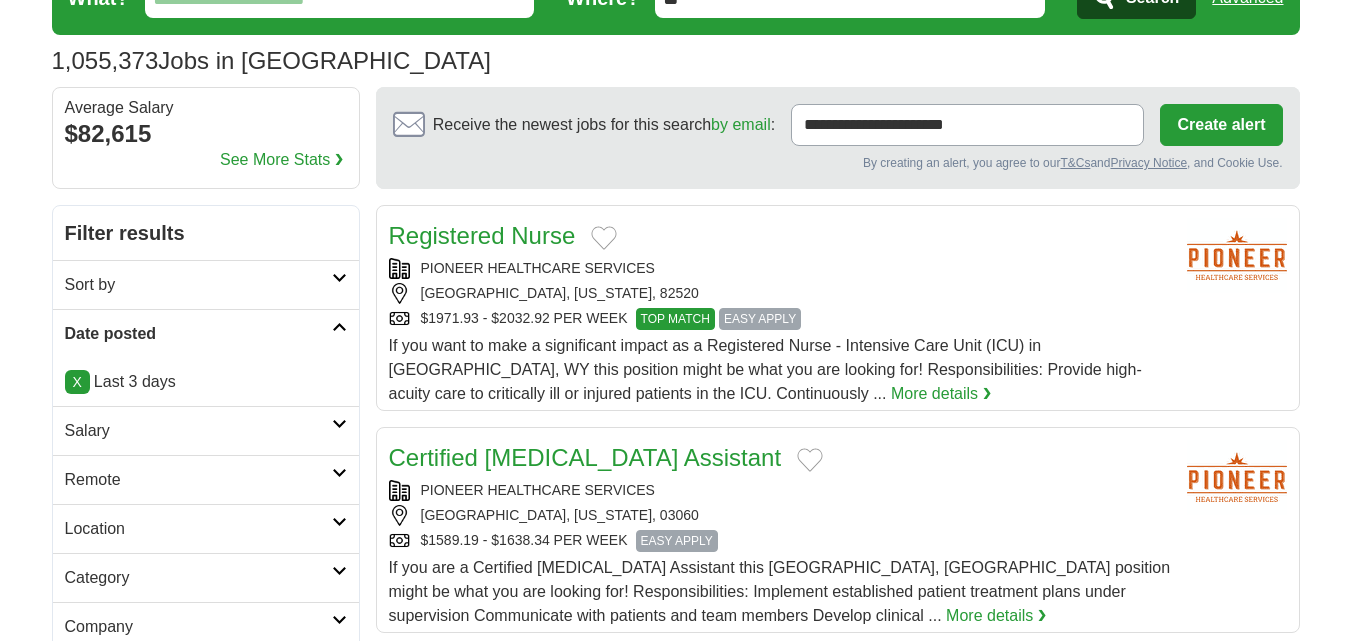 click on "Salary" at bounding box center (206, 430) 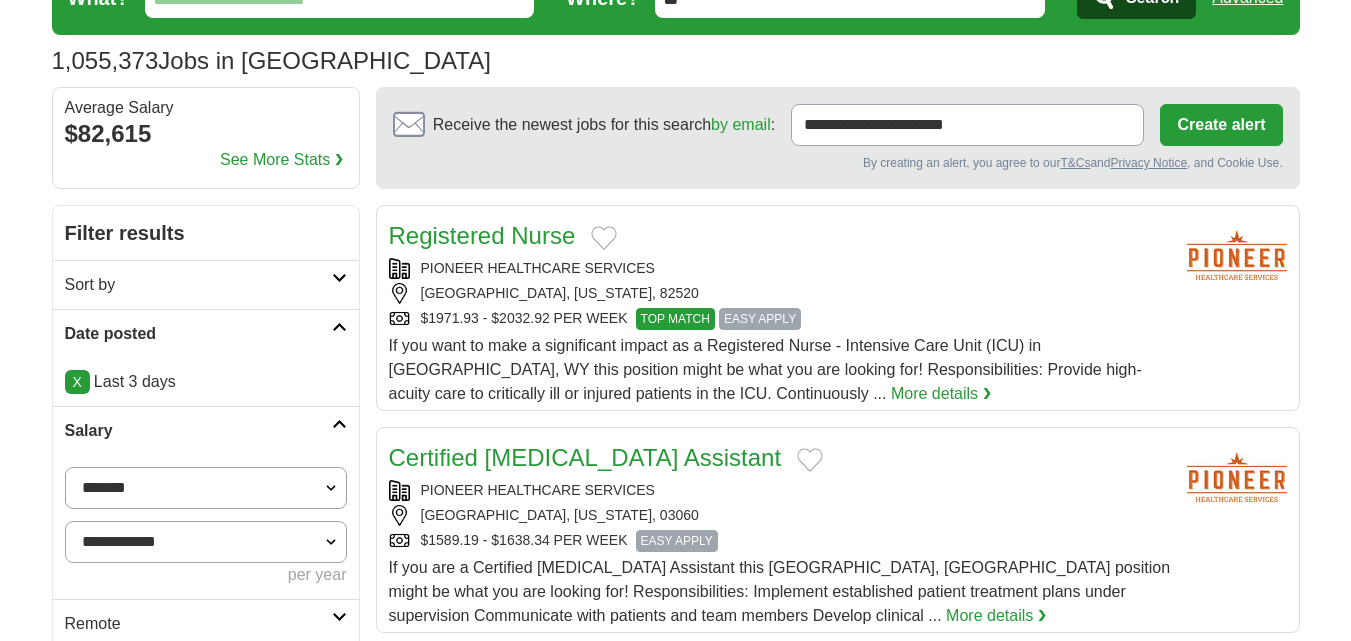 click on "**********" at bounding box center (206, 488) 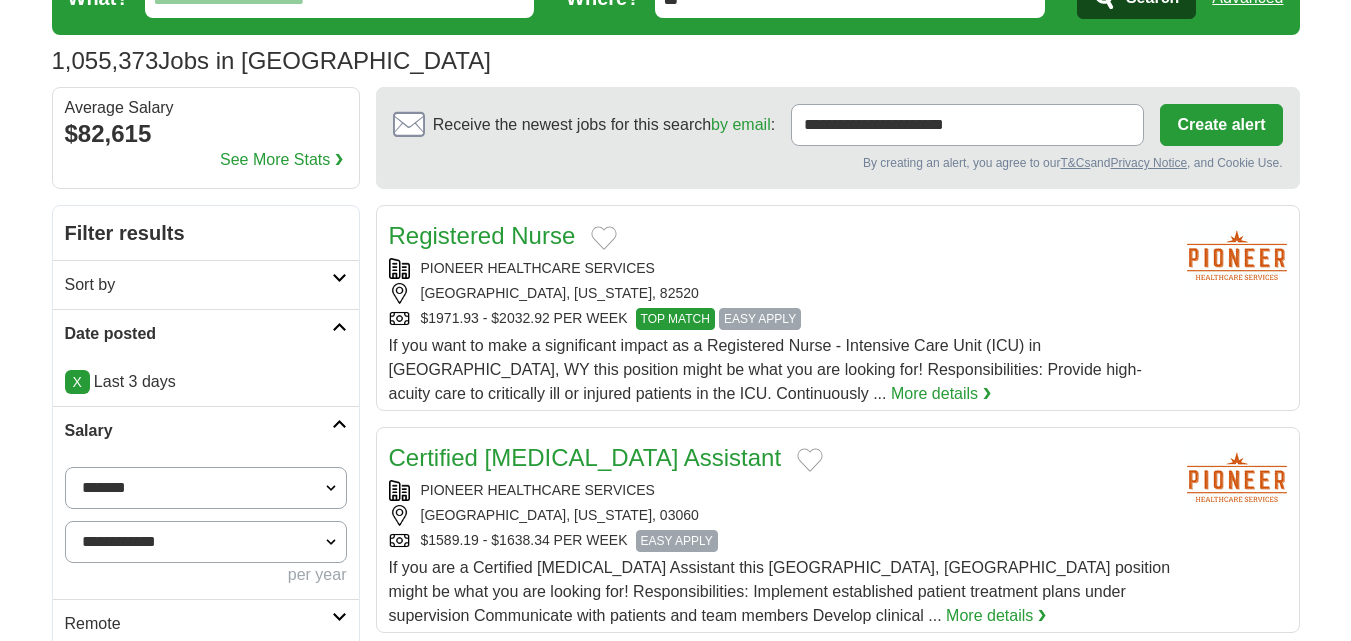 select on "******" 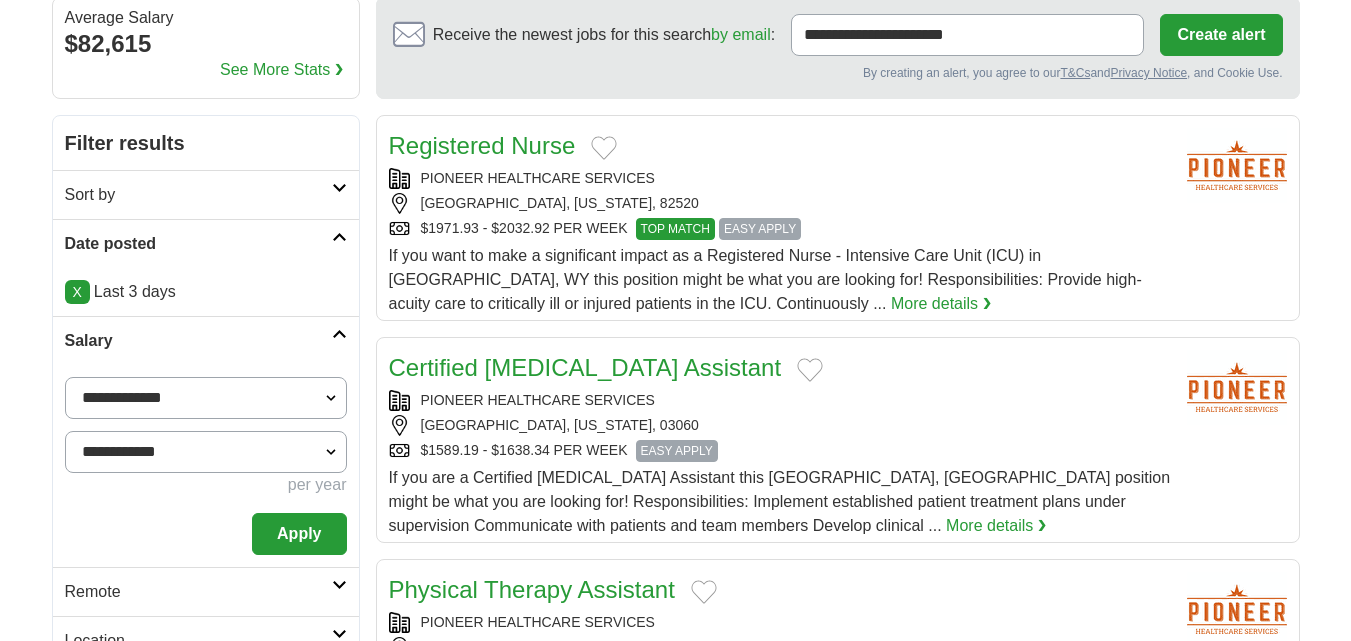 scroll, scrollTop: 300, scrollLeft: 0, axis: vertical 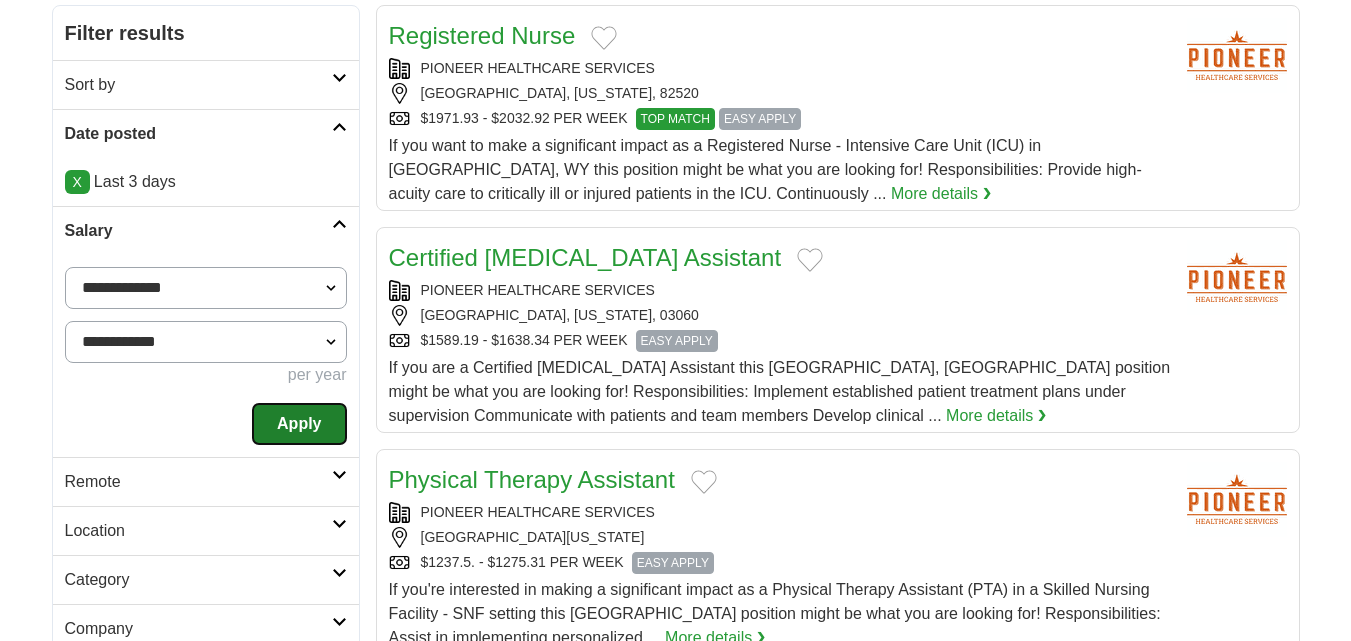 click on "Apply" at bounding box center (299, 424) 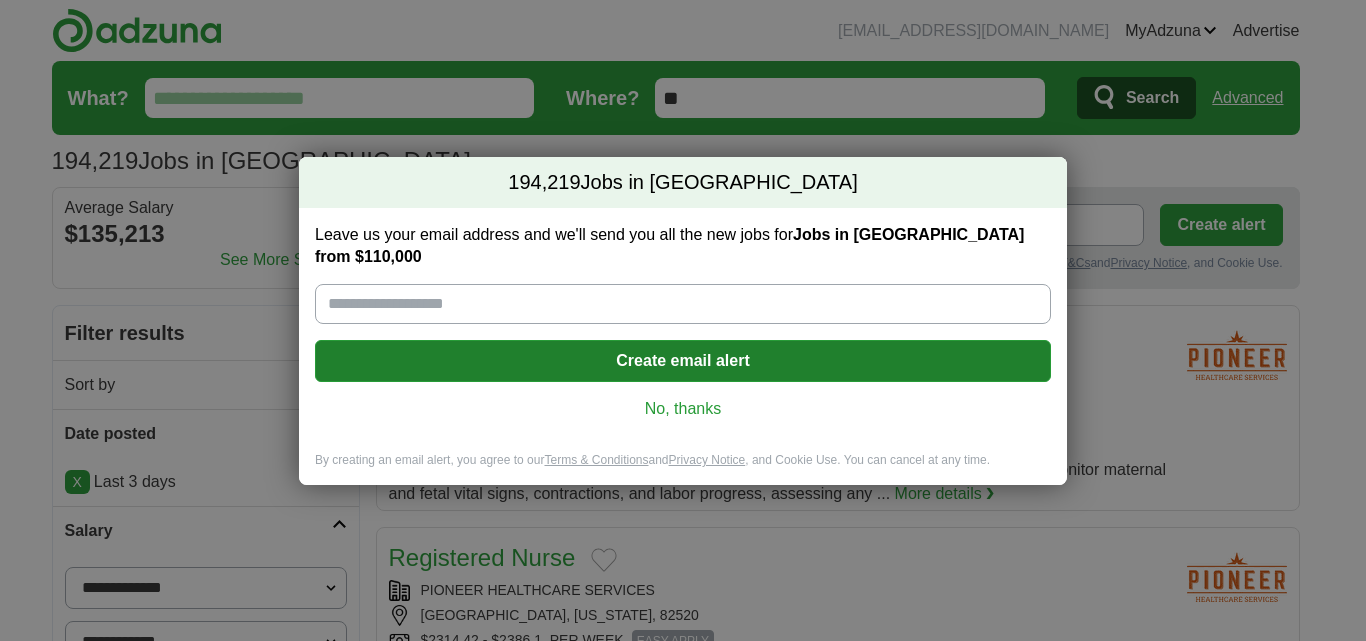 scroll, scrollTop: 0, scrollLeft: 0, axis: both 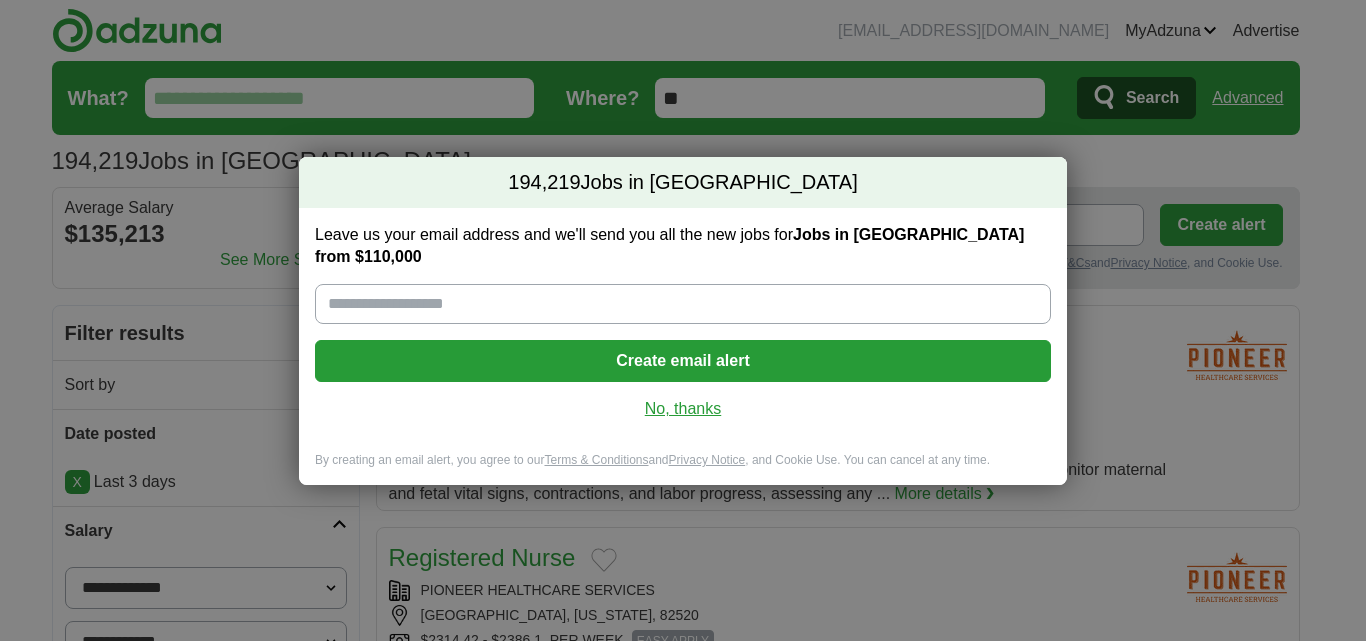 click on "No, thanks" at bounding box center (683, 409) 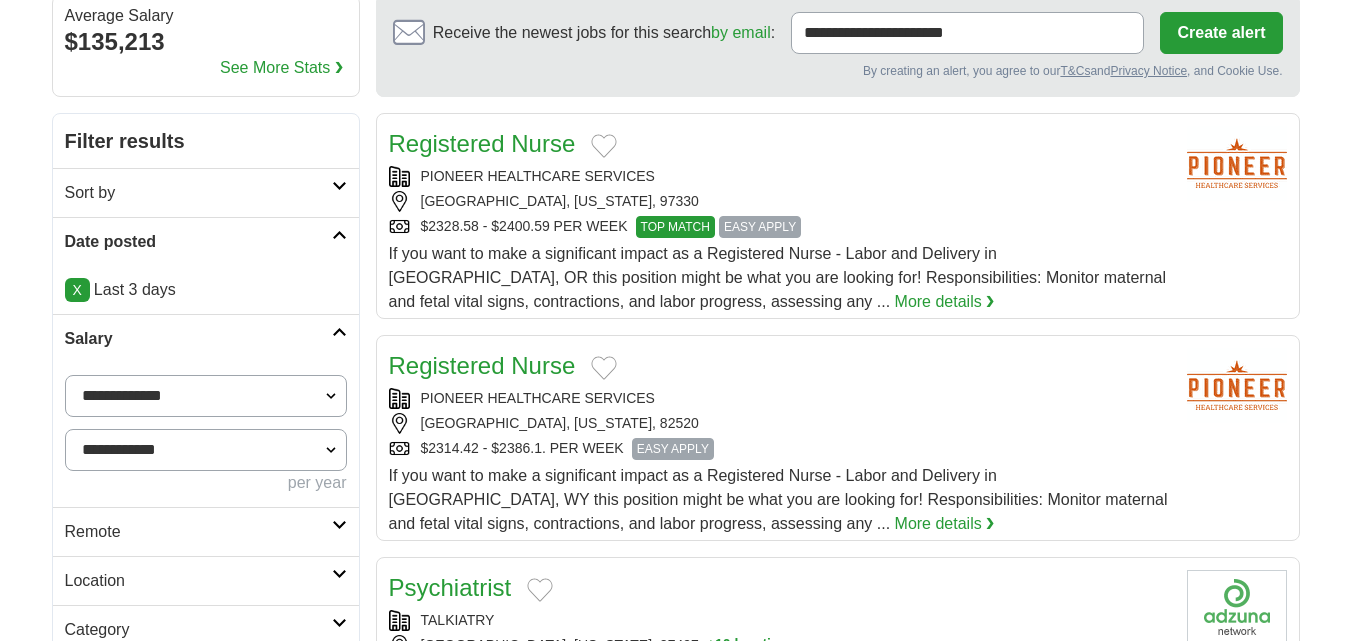 scroll, scrollTop: 200, scrollLeft: 0, axis: vertical 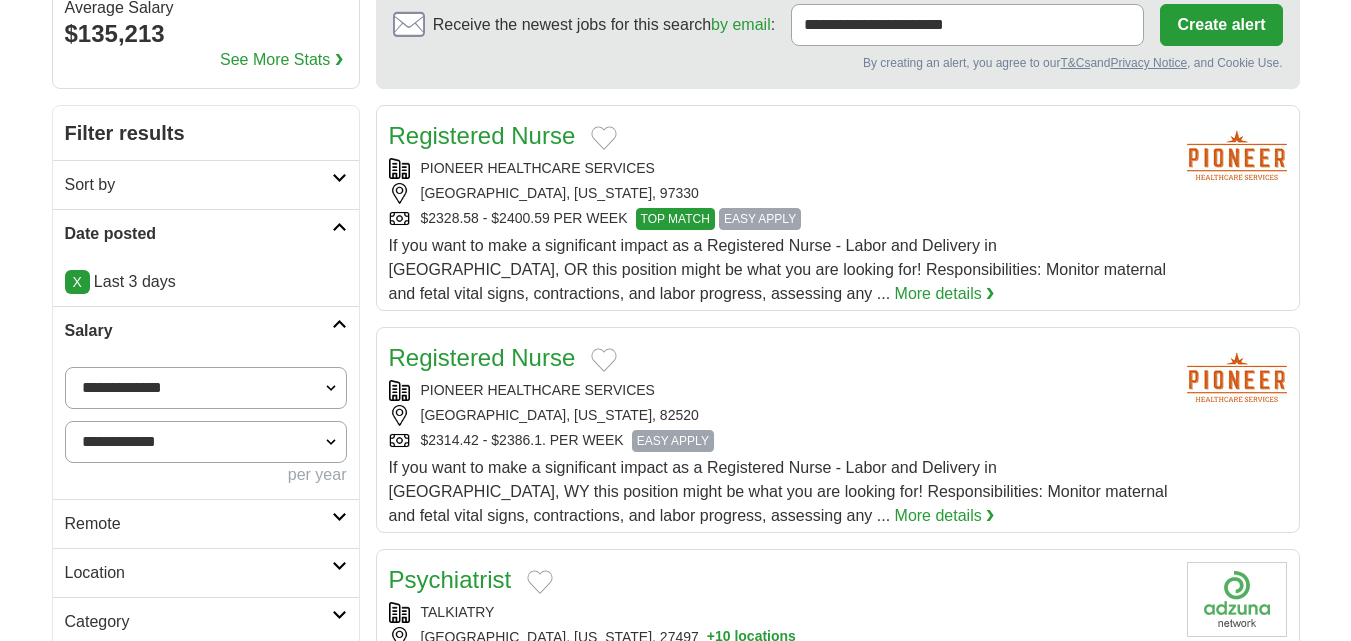 click on "Sort by" at bounding box center (198, 185) 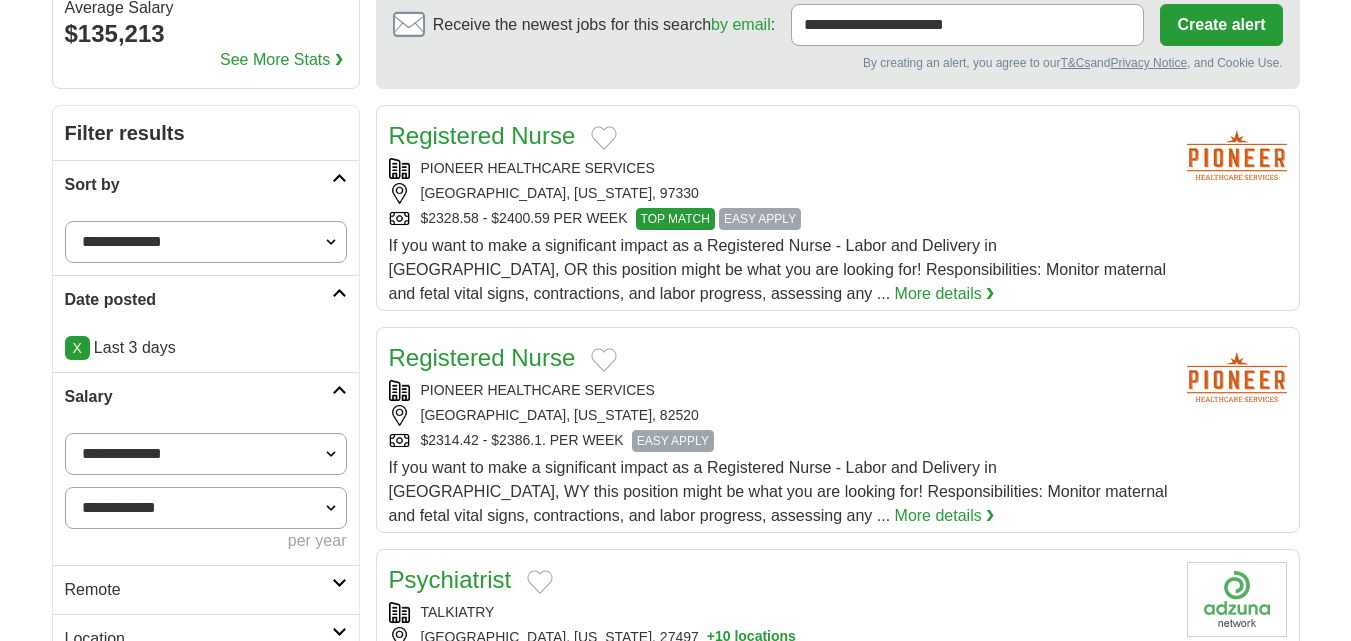 click on "Sort by" at bounding box center [198, 185] 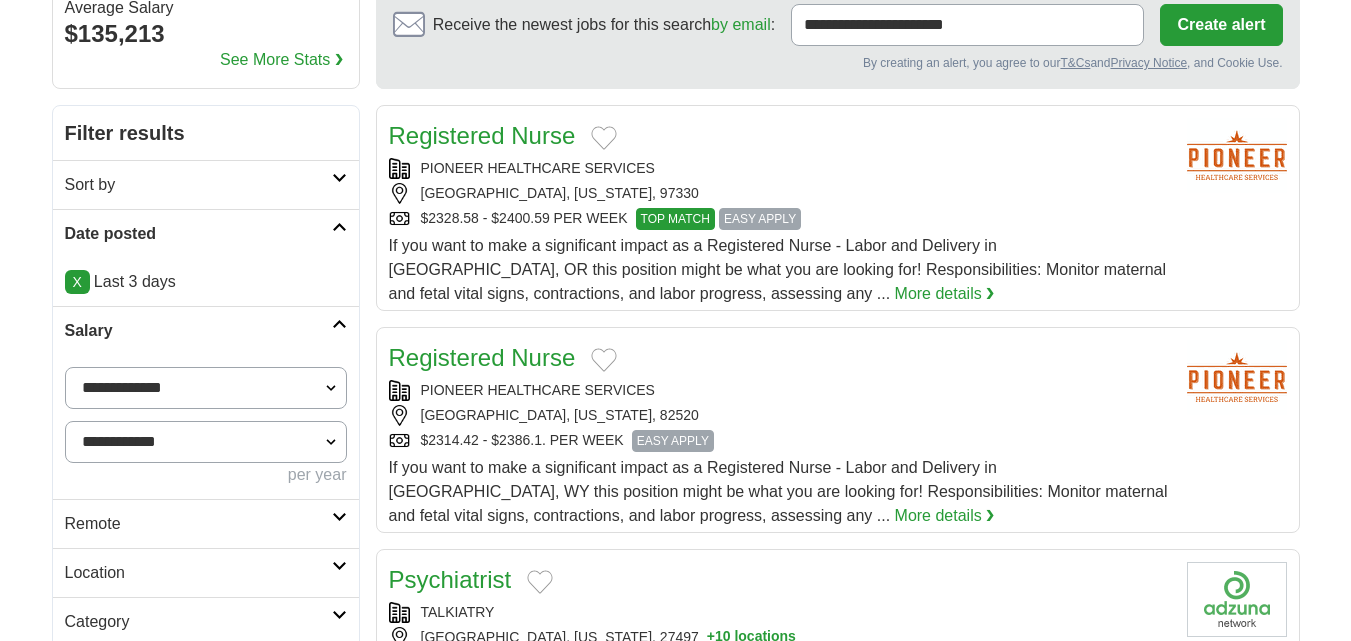 scroll, scrollTop: 300, scrollLeft: 0, axis: vertical 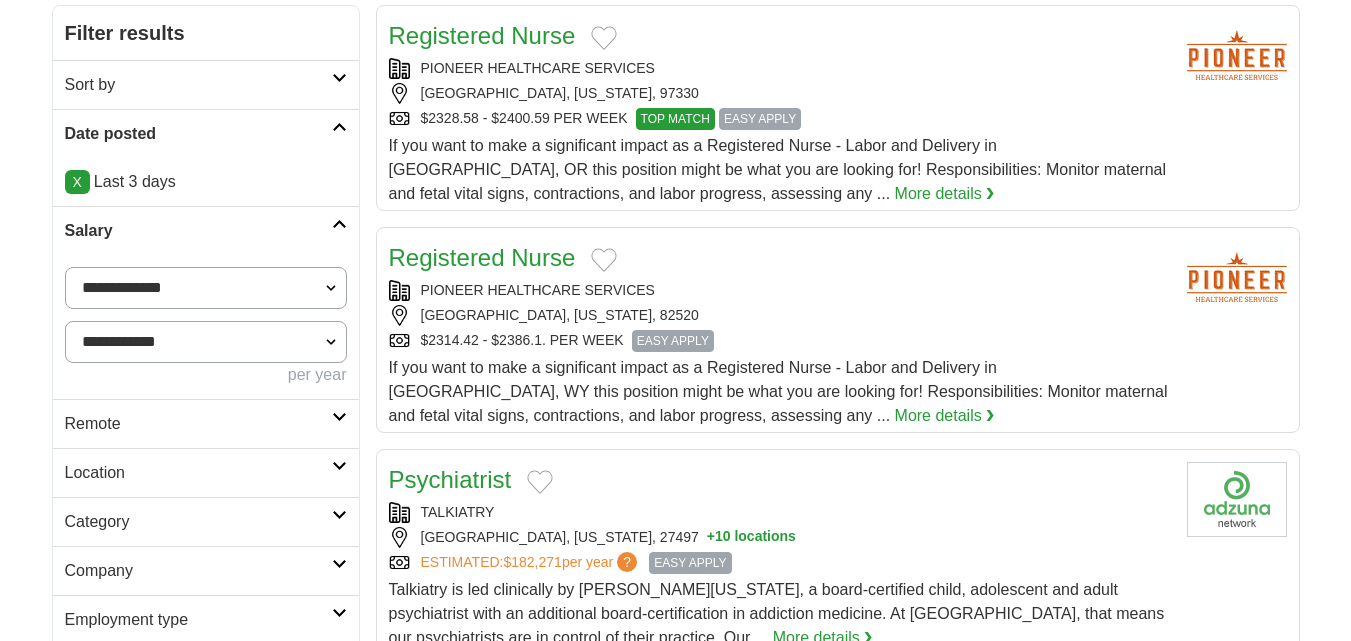 click on "Remote" at bounding box center [206, 423] 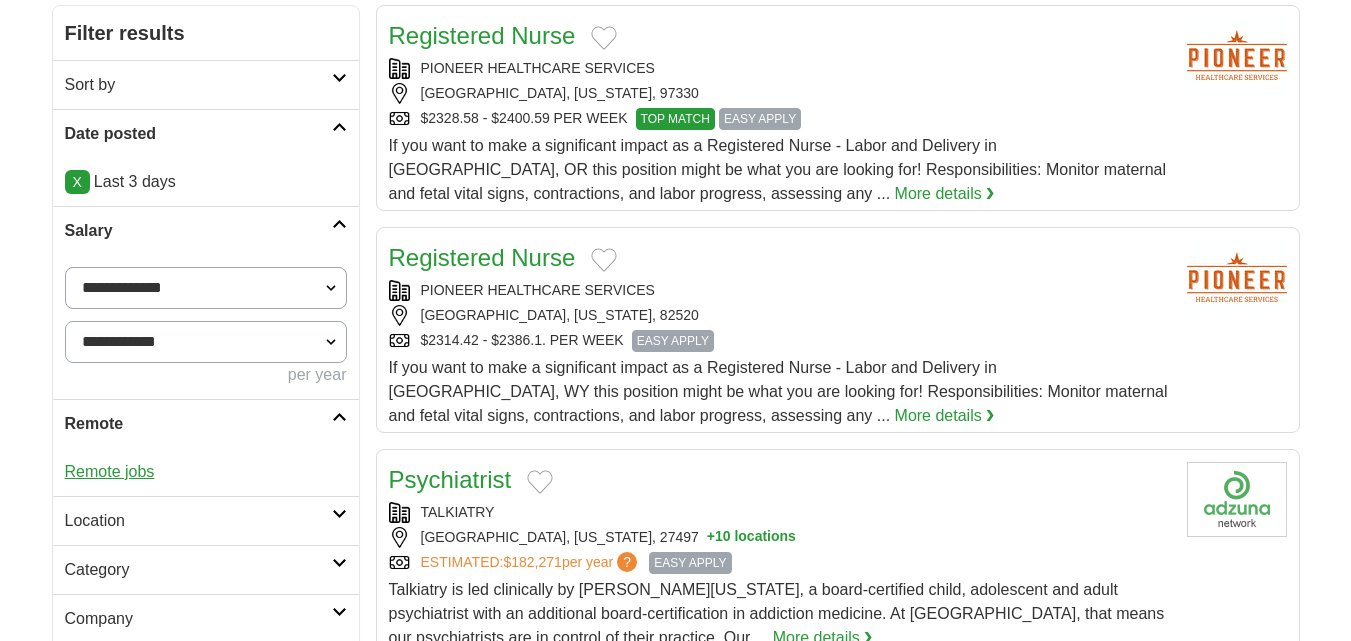 click on "Remote jobs" at bounding box center [110, 471] 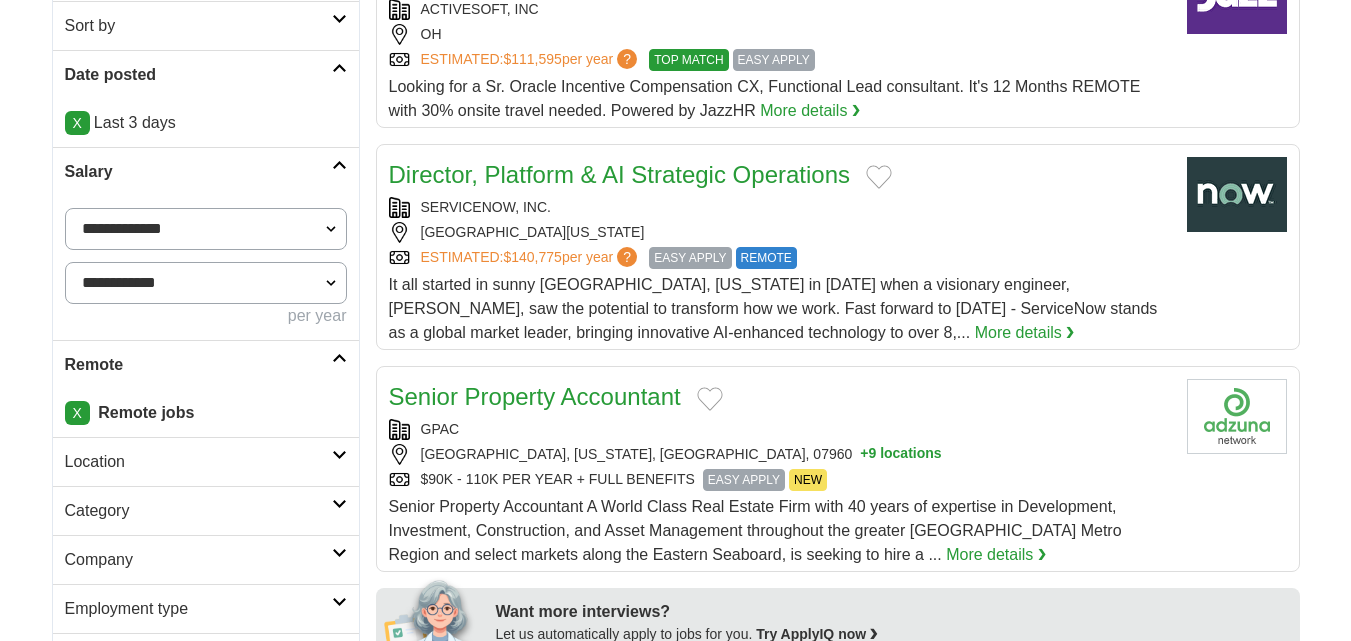scroll, scrollTop: 0, scrollLeft: 0, axis: both 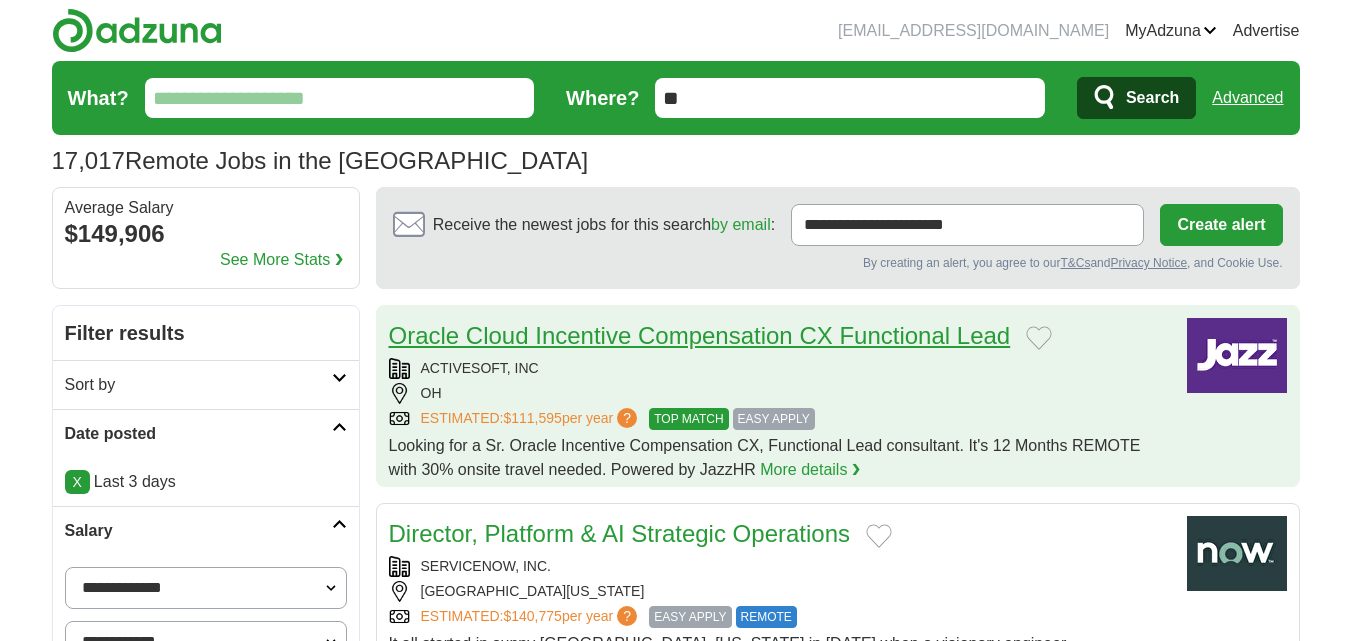 click on "Oracle Cloud Incentive Compensation CX Functional Lead" at bounding box center (700, 335) 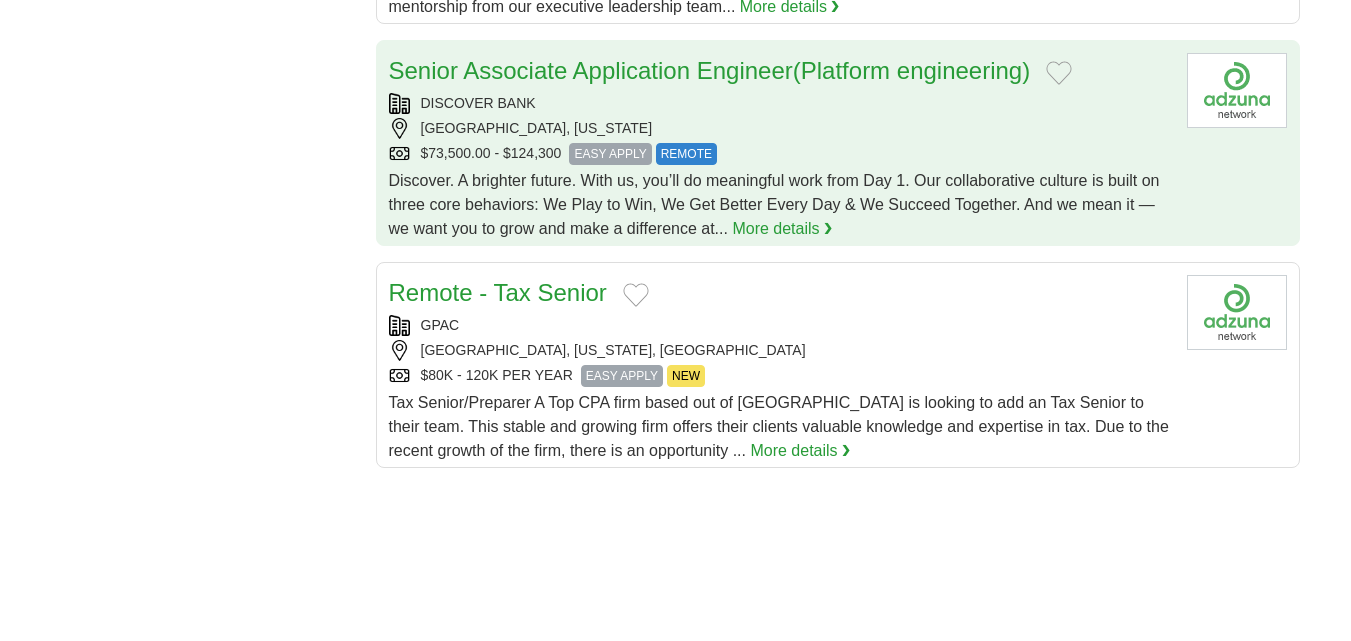 scroll, scrollTop: 1700, scrollLeft: 0, axis: vertical 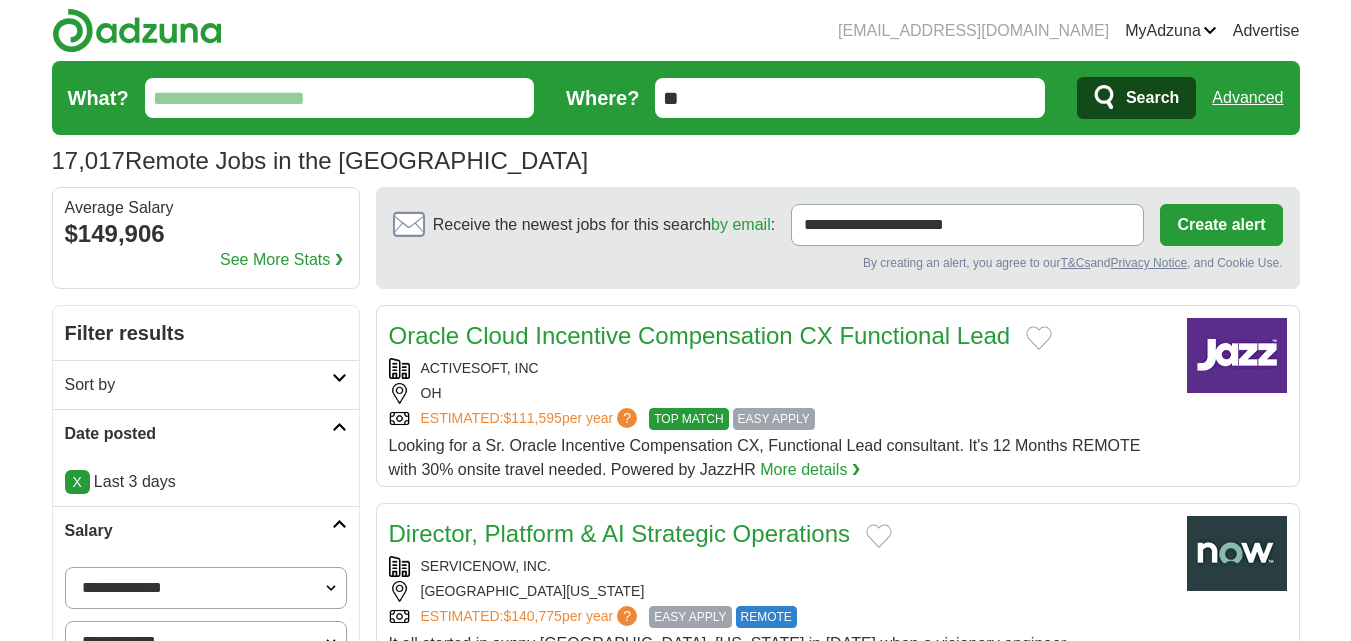 click at bounding box center [137, 30] 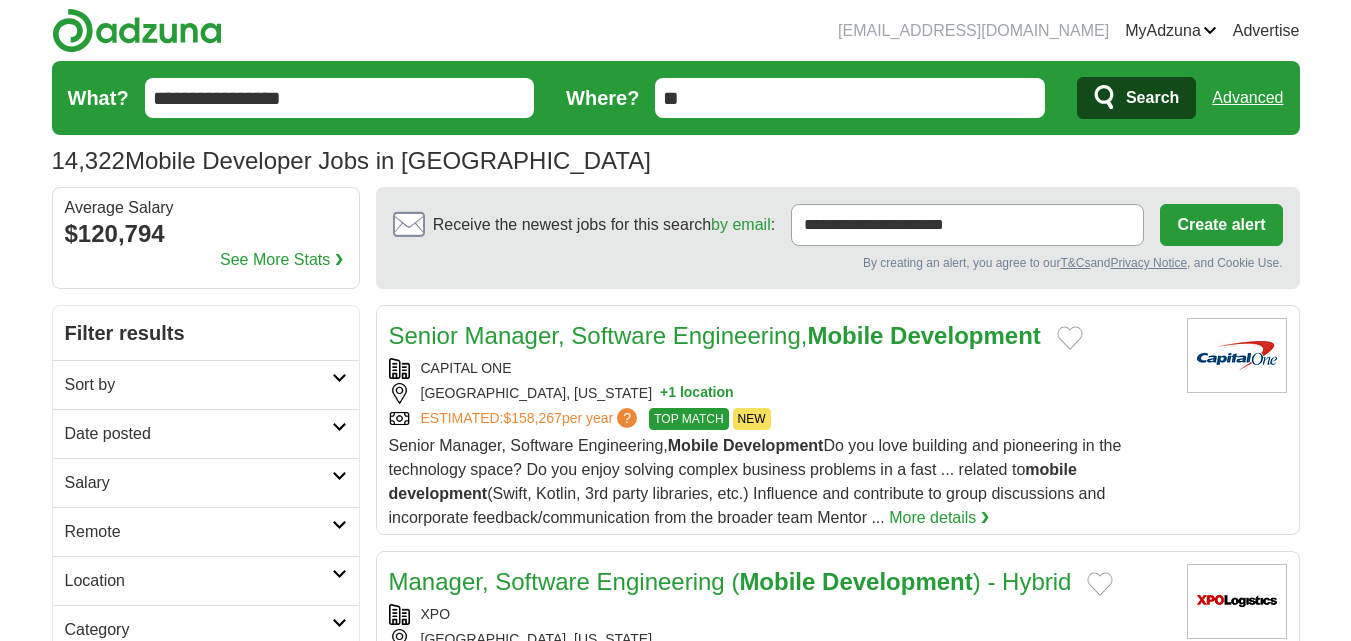 scroll, scrollTop: 0, scrollLeft: 0, axis: both 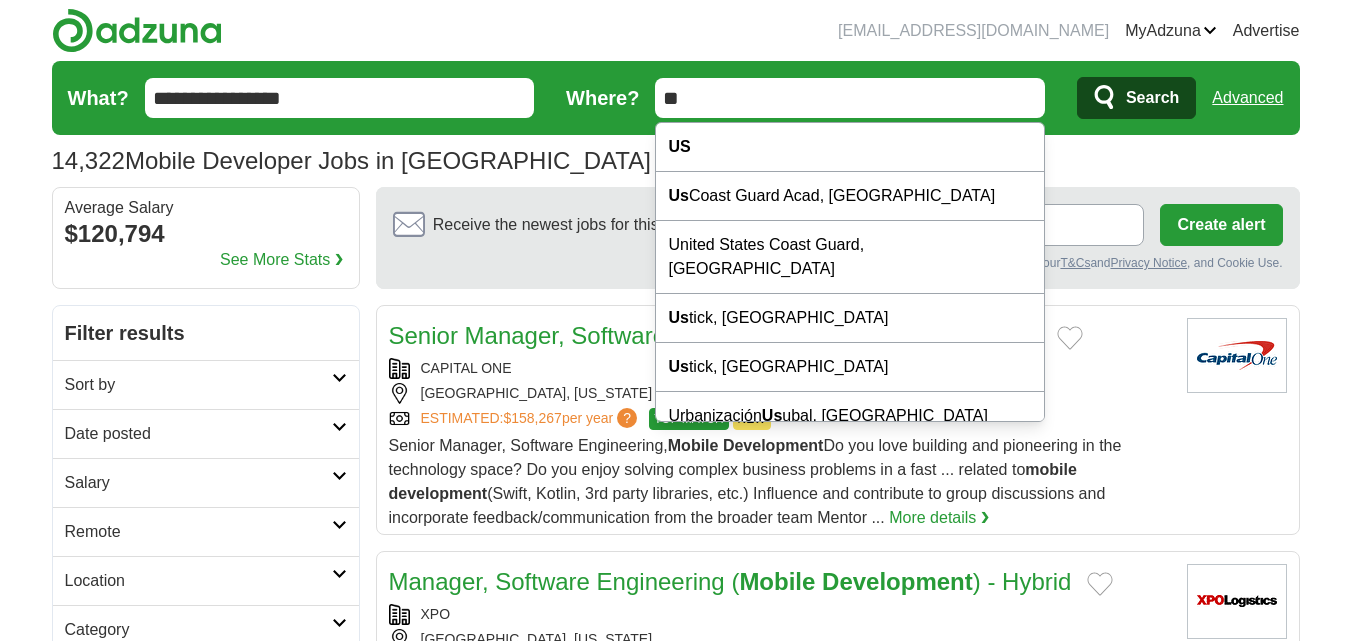 type on "*" 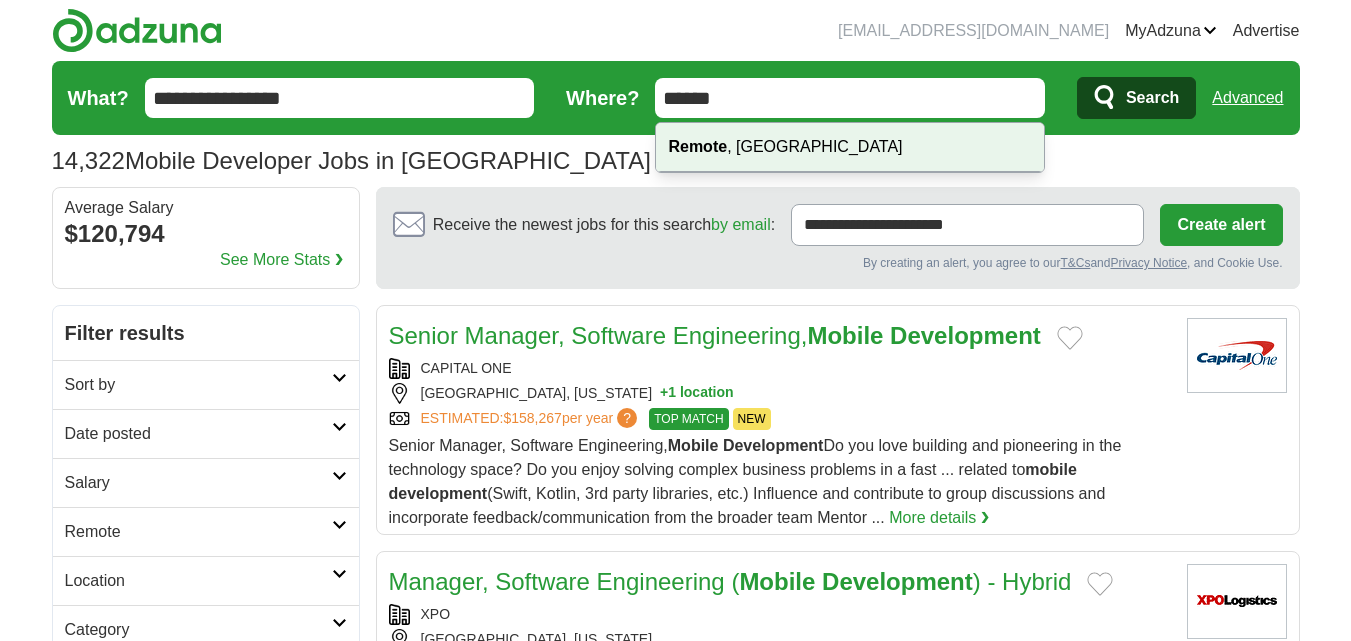 click on "Remote , OR" at bounding box center (850, 147) 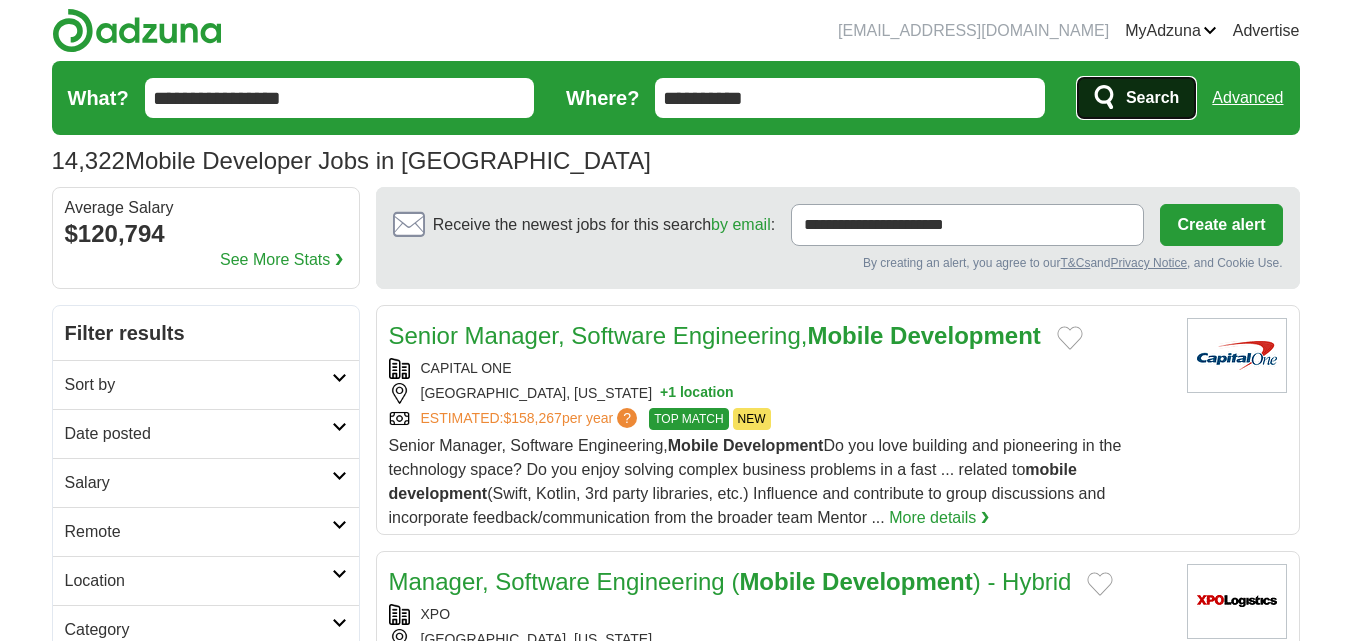 click on "Search" at bounding box center [1136, 98] 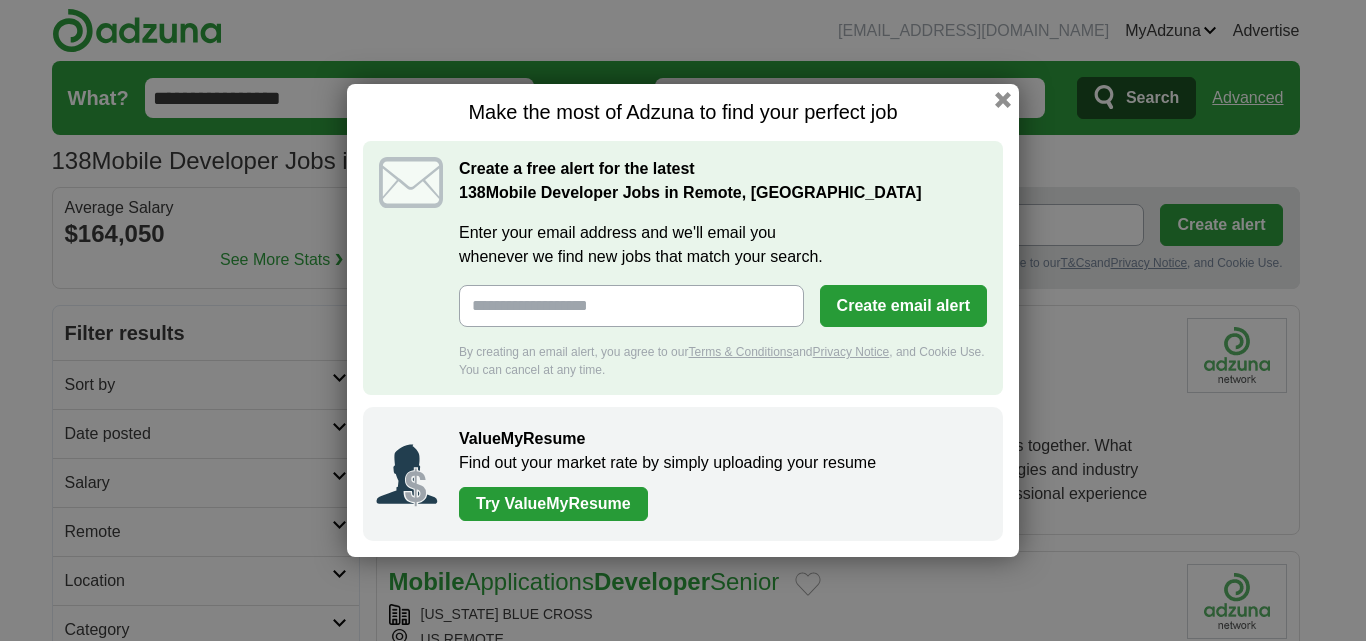 scroll, scrollTop: 0, scrollLeft: 0, axis: both 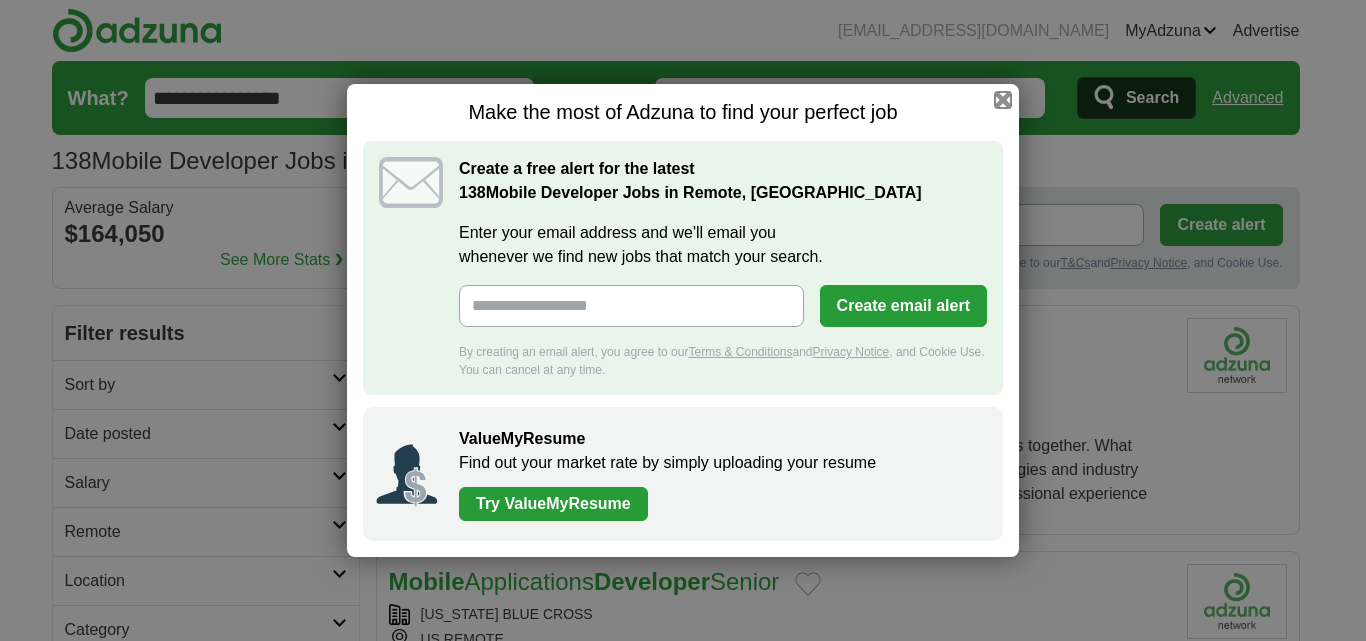 drag, startPoint x: 1001, startPoint y: 107, endPoint x: 1129, endPoint y: 100, distance: 128.19127 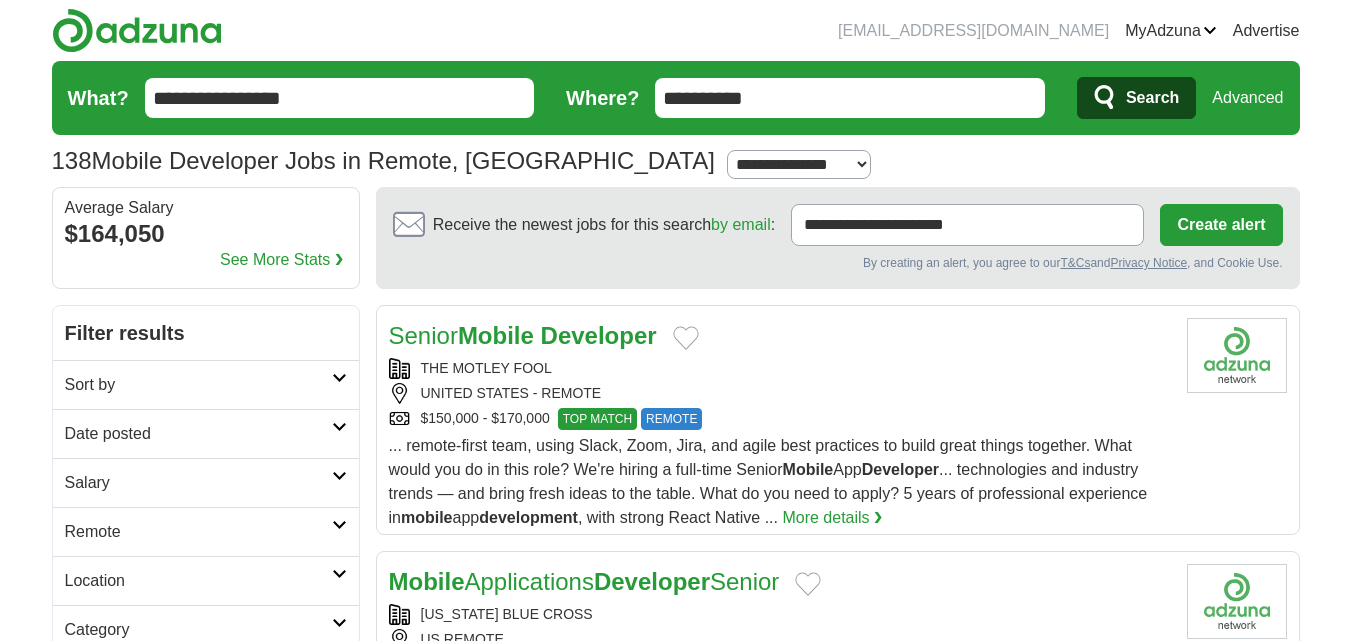 click on "Advanced" at bounding box center [1247, 98] 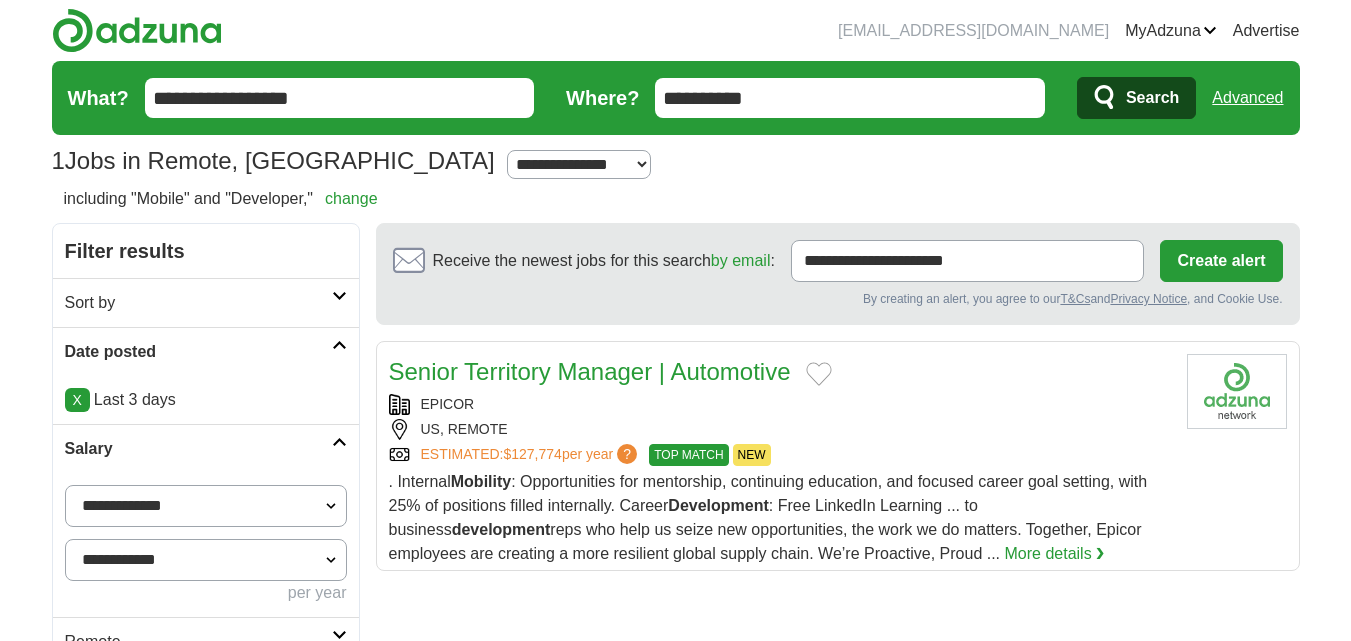 scroll, scrollTop: 0, scrollLeft: 0, axis: both 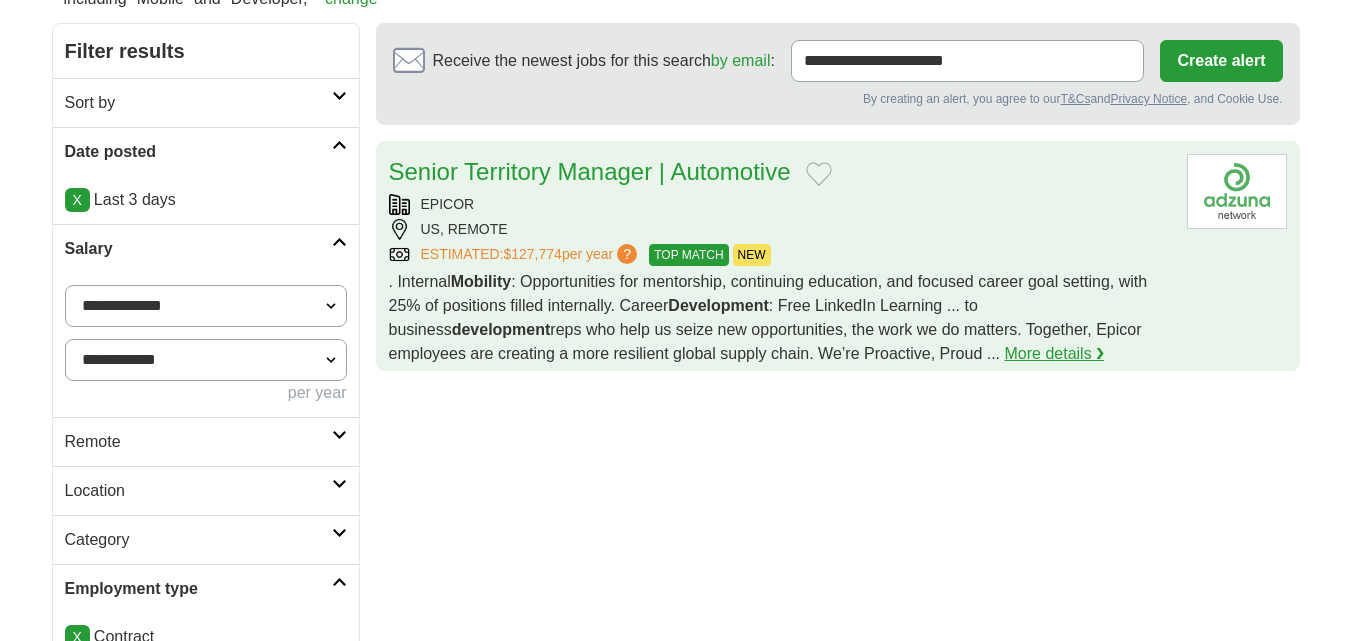 click on "More details ❯" at bounding box center (1055, 354) 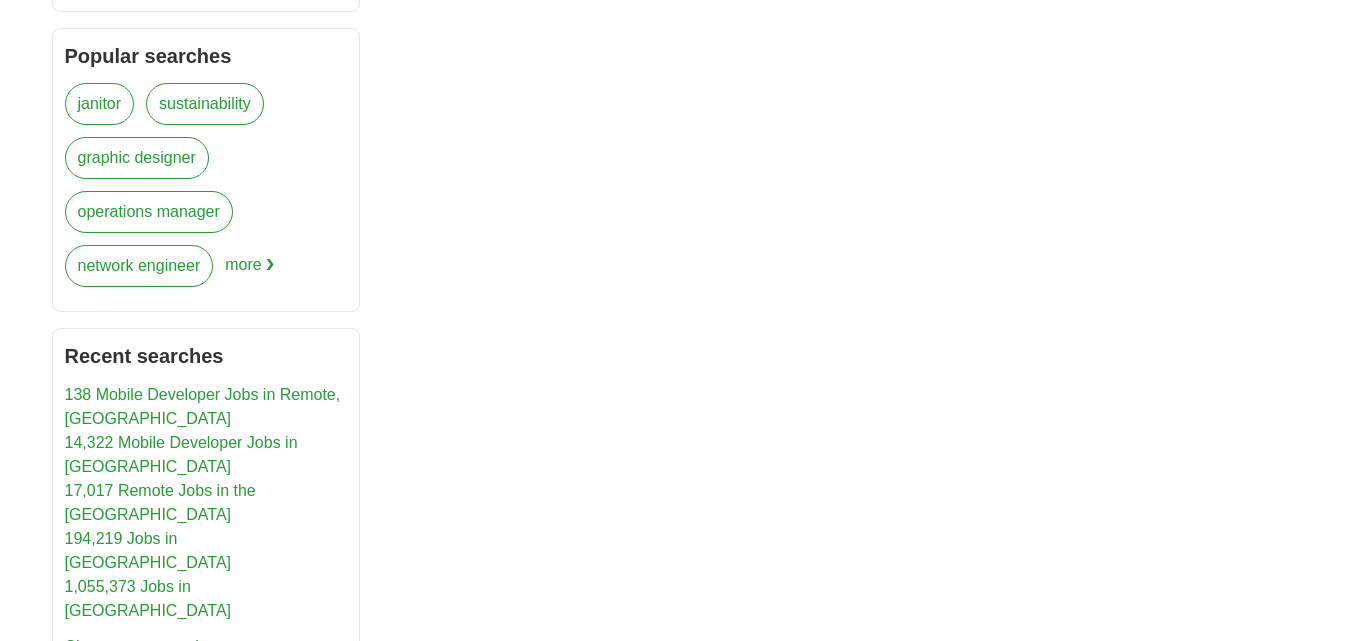 scroll, scrollTop: 900, scrollLeft: 0, axis: vertical 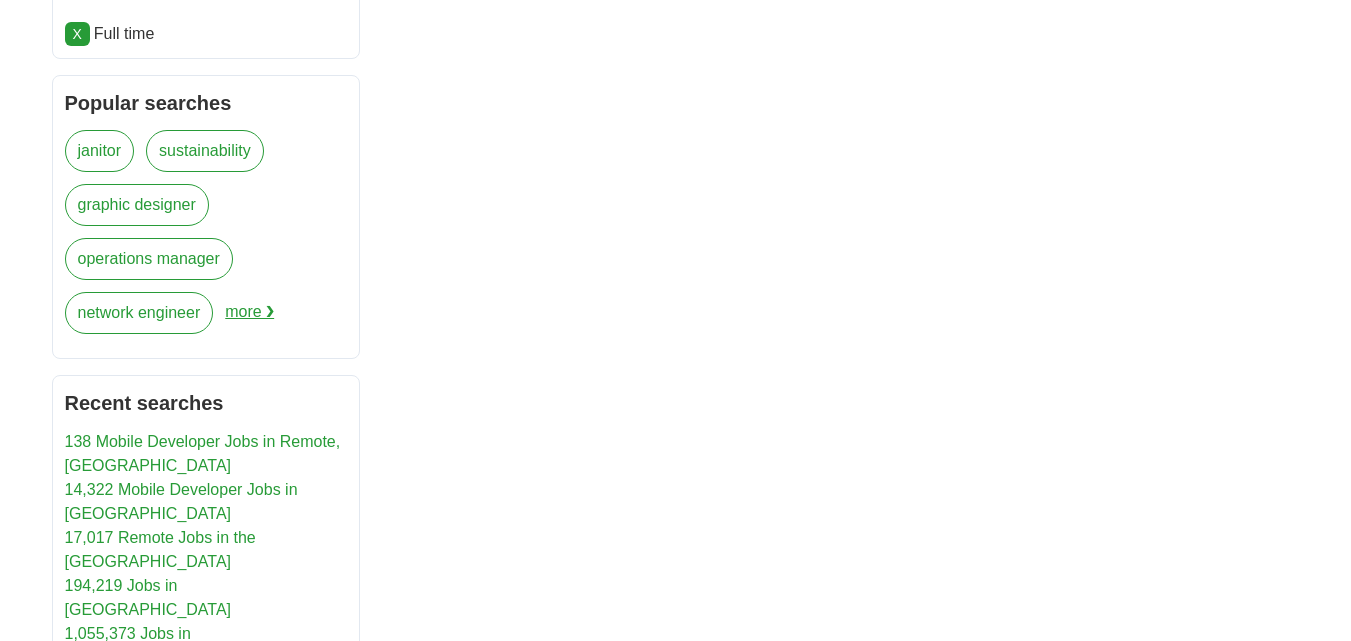 click on "more ❯" at bounding box center [249, 319] 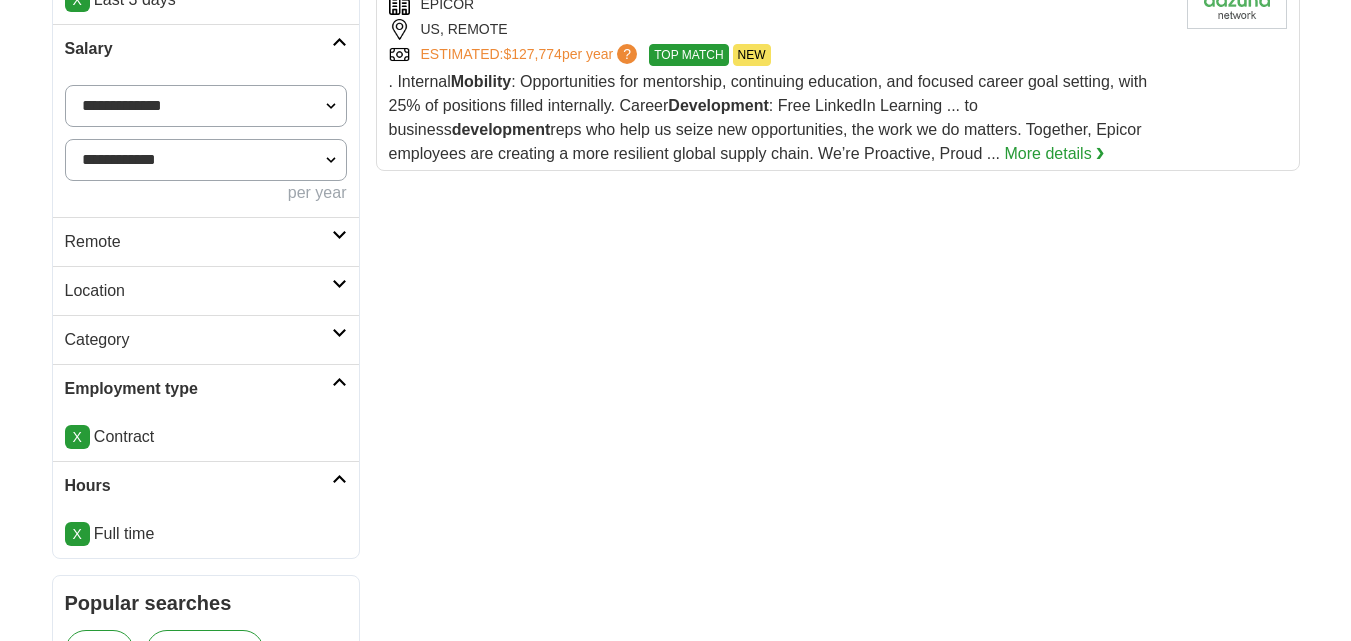 scroll, scrollTop: 300, scrollLeft: 0, axis: vertical 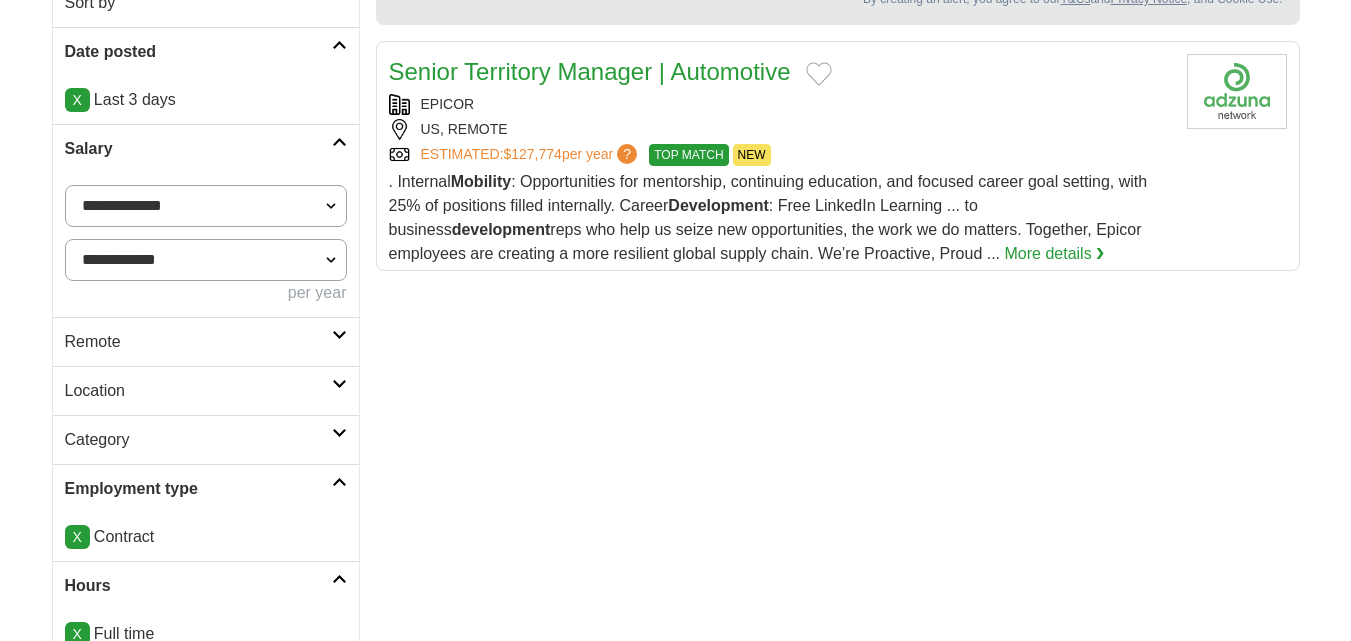 click on "Remote" at bounding box center [206, 341] 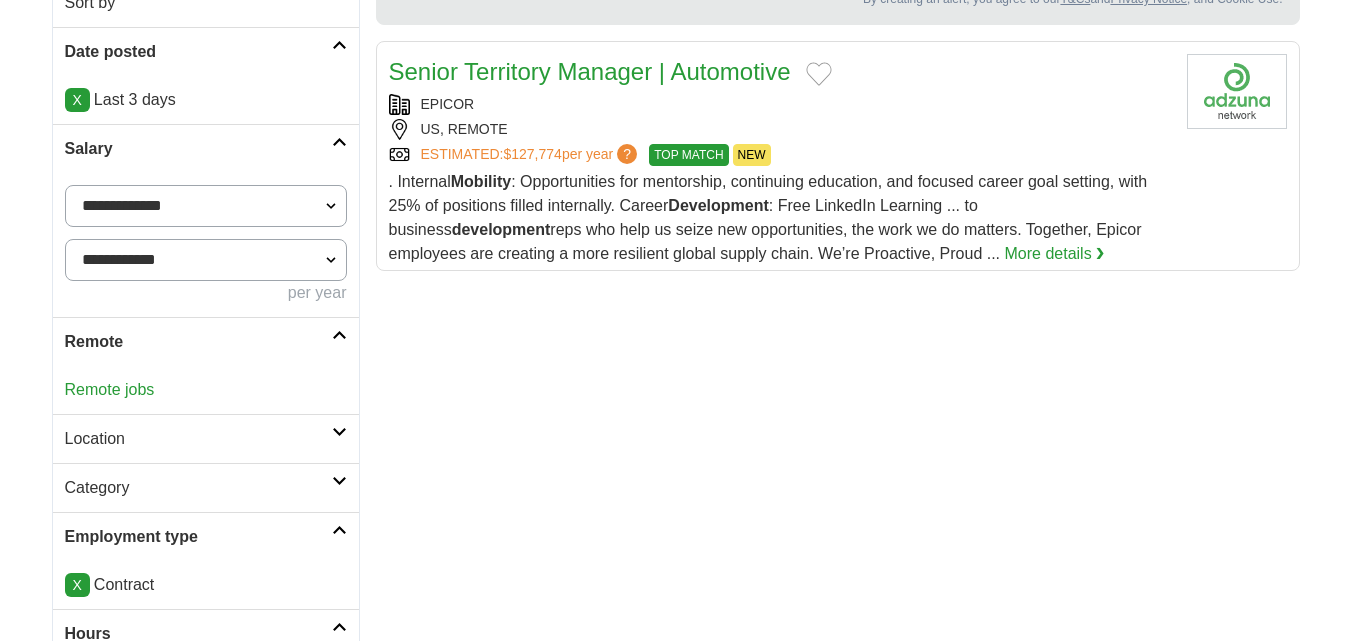 click on "Remote jobs" at bounding box center [206, 390] 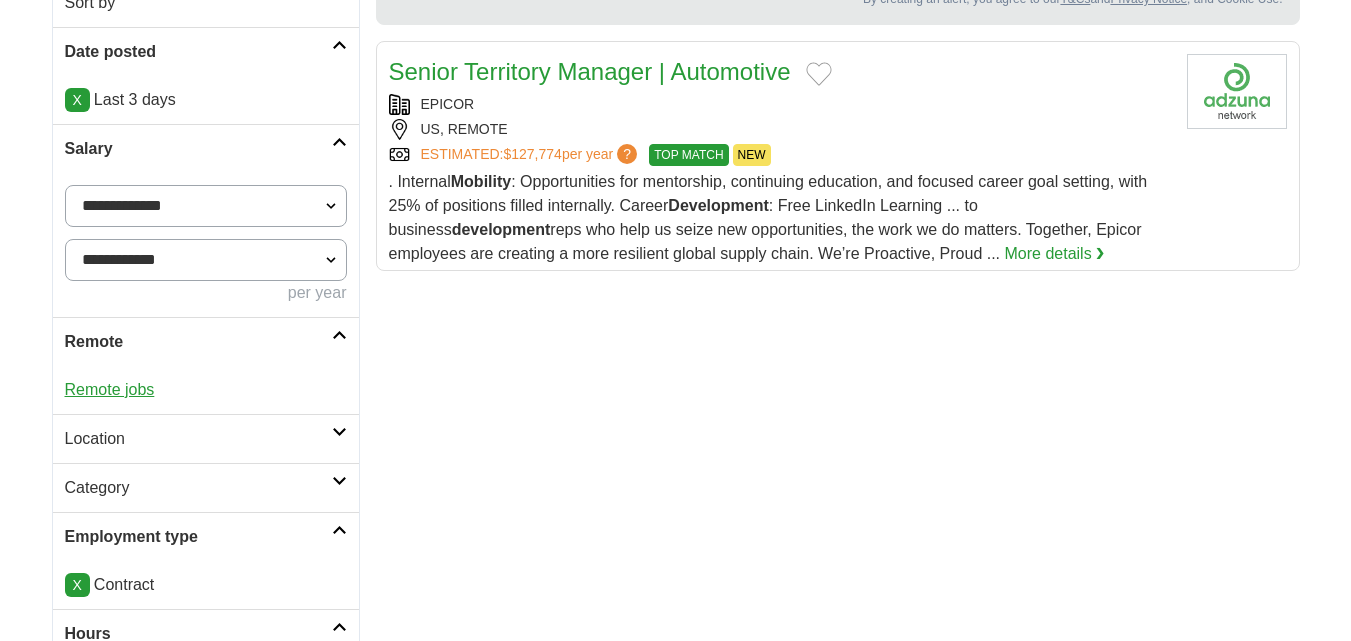 click on "Remote jobs" at bounding box center [110, 389] 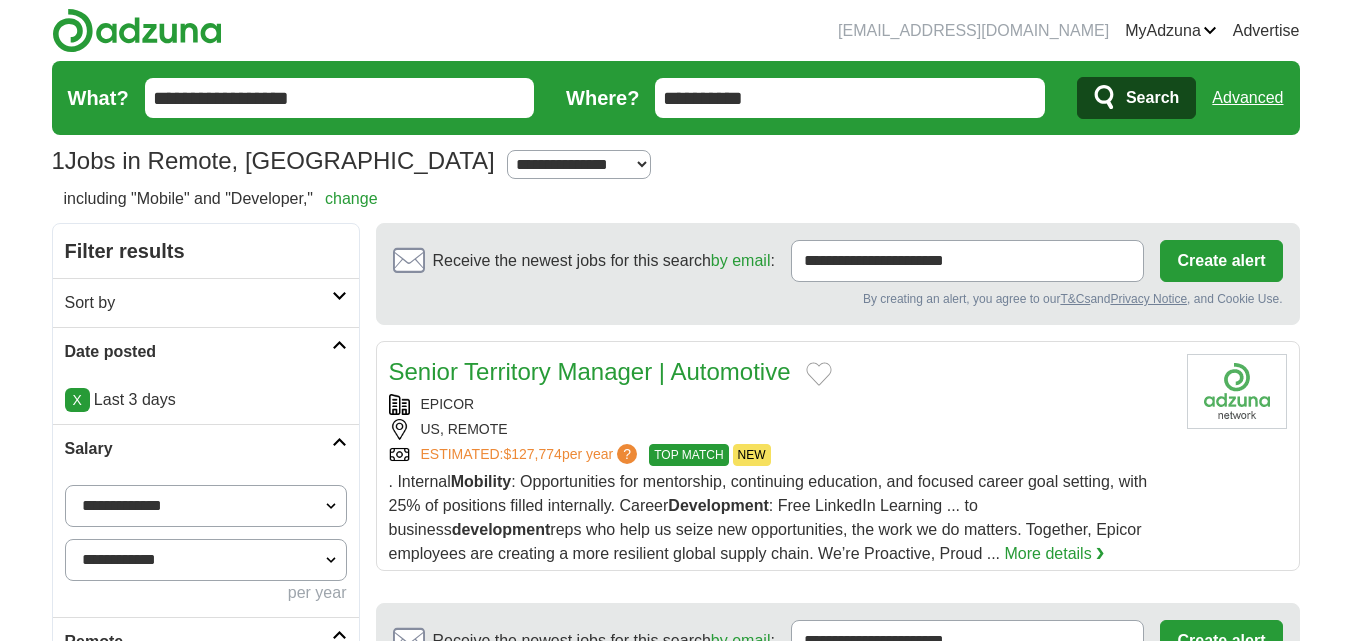 scroll, scrollTop: 0, scrollLeft: 0, axis: both 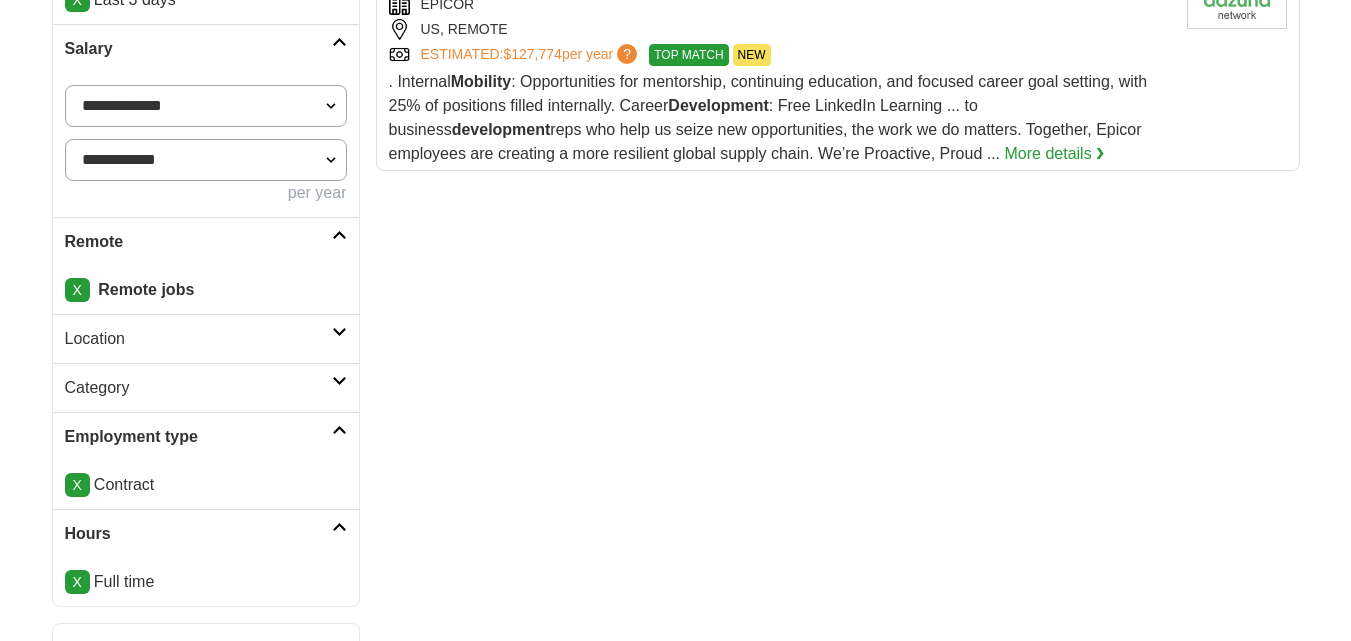 click on "Category" at bounding box center (198, 388) 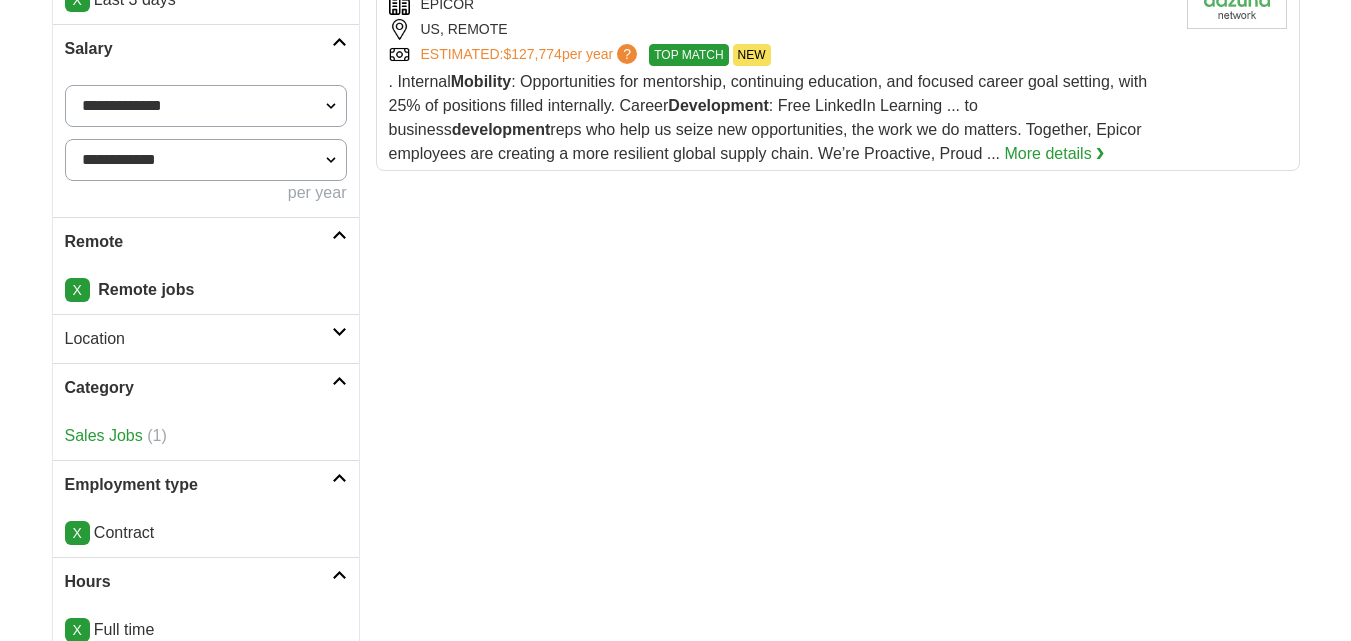 click on "Category" at bounding box center [198, 388] 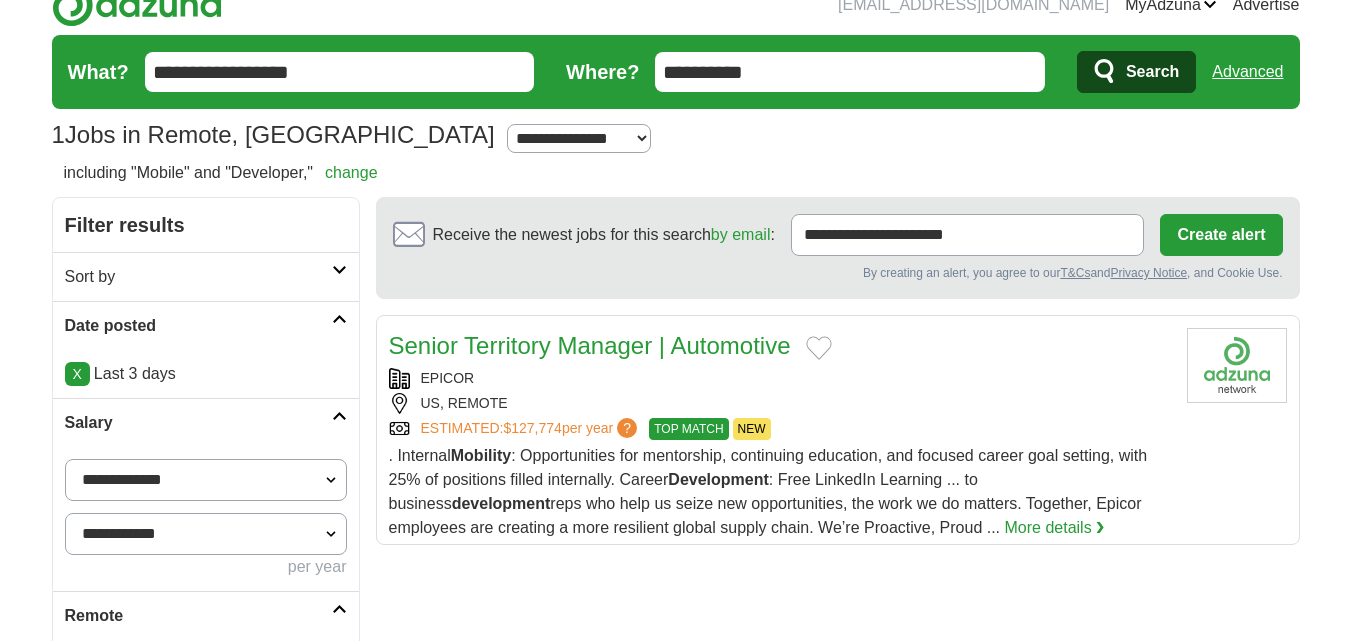 scroll, scrollTop: 0, scrollLeft: 0, axis: both 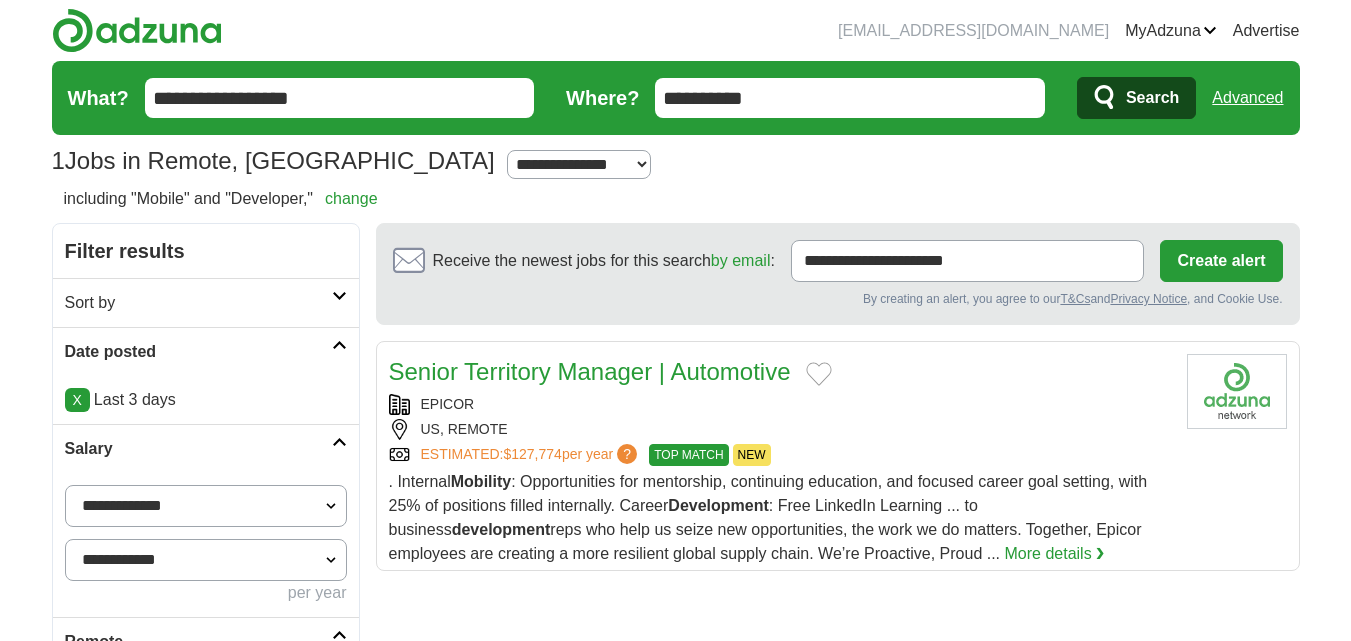 click on "**********" at bounding box center [340, 98] 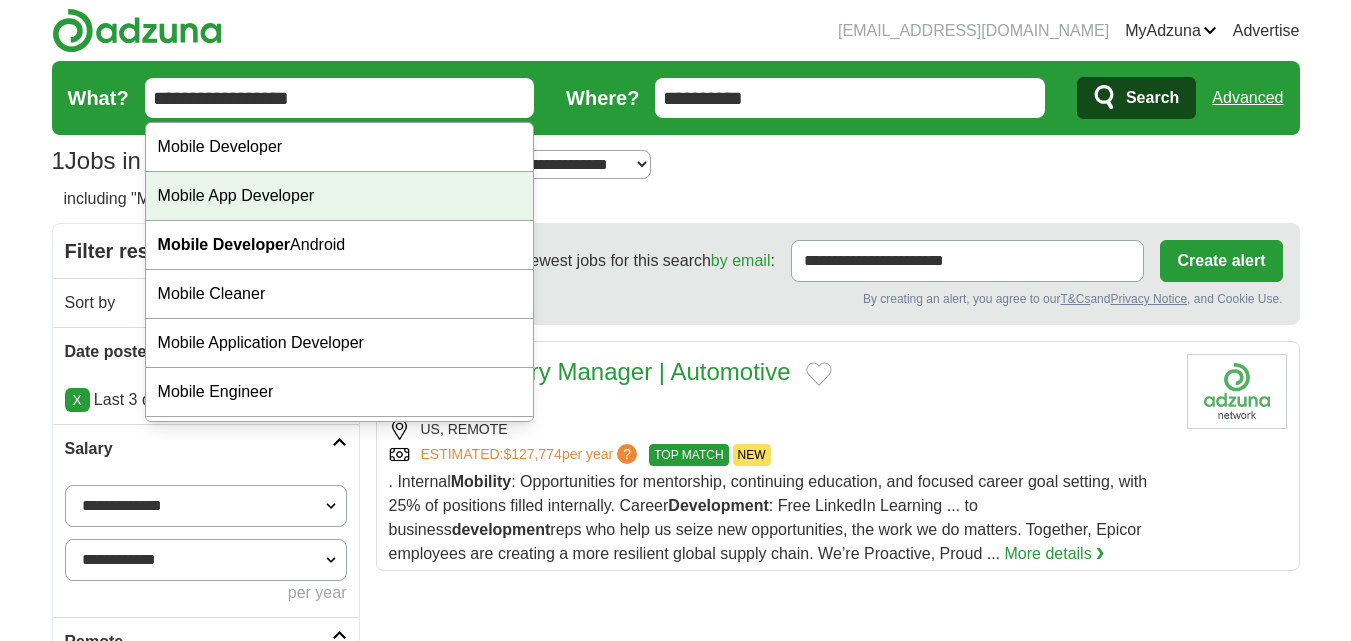 click on "Mobile App Developer" at bounding box center [340, 196] 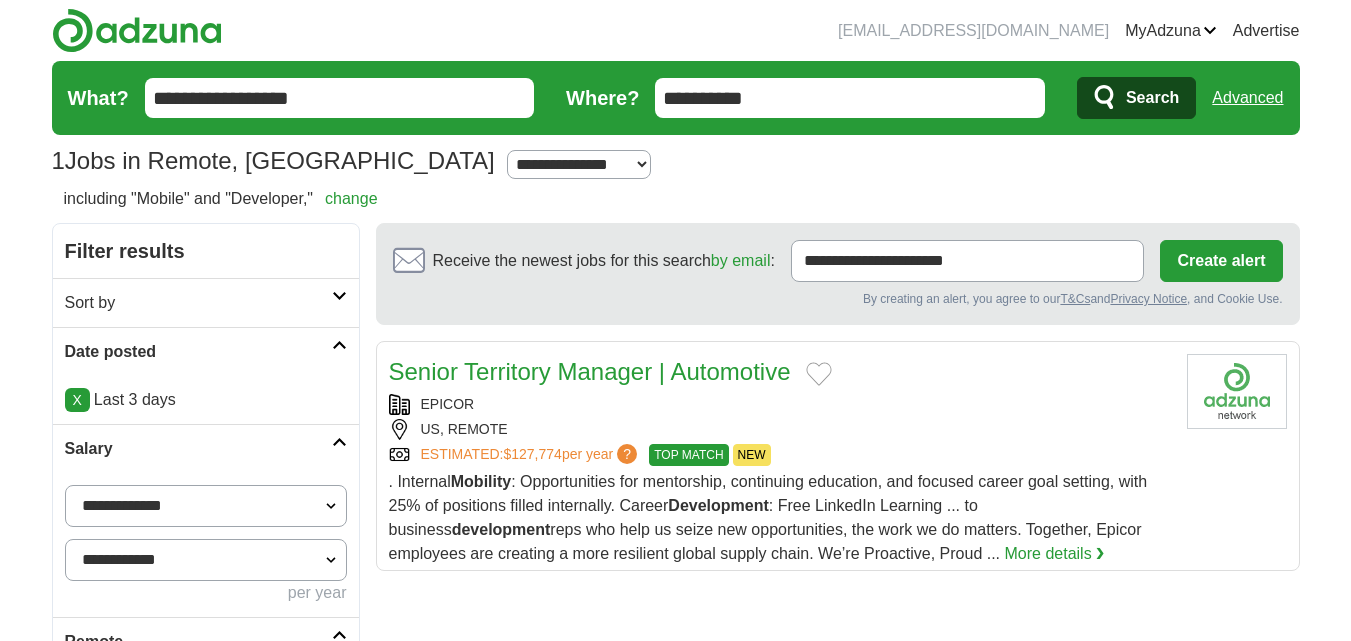 type on "**********" 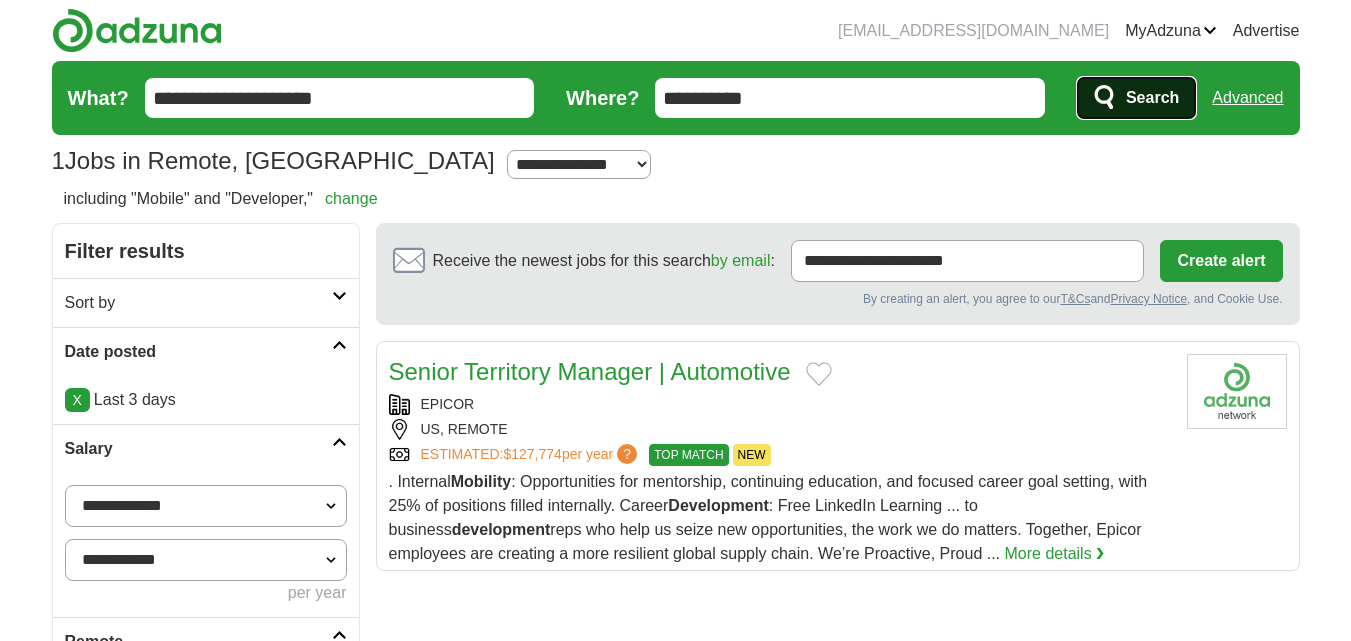 click on "Search" at bounding box center [1152, 98] 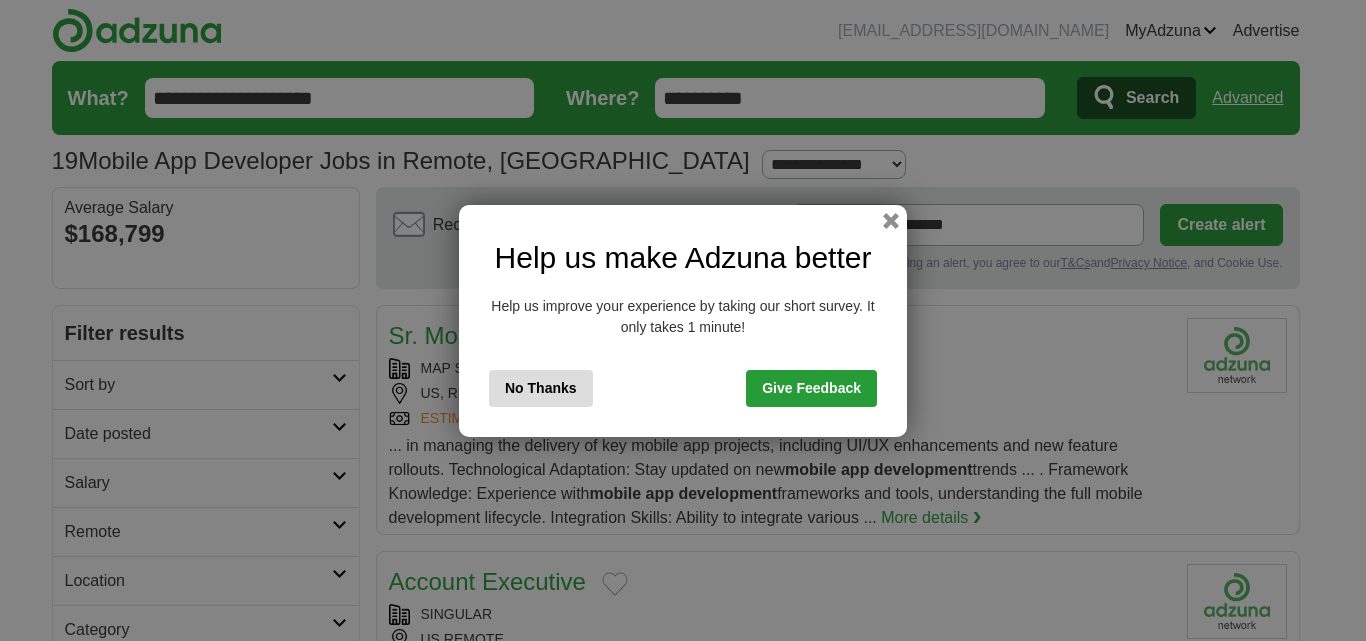 scroll, scrollTop: 0, scrollLeft: 0, axis: both 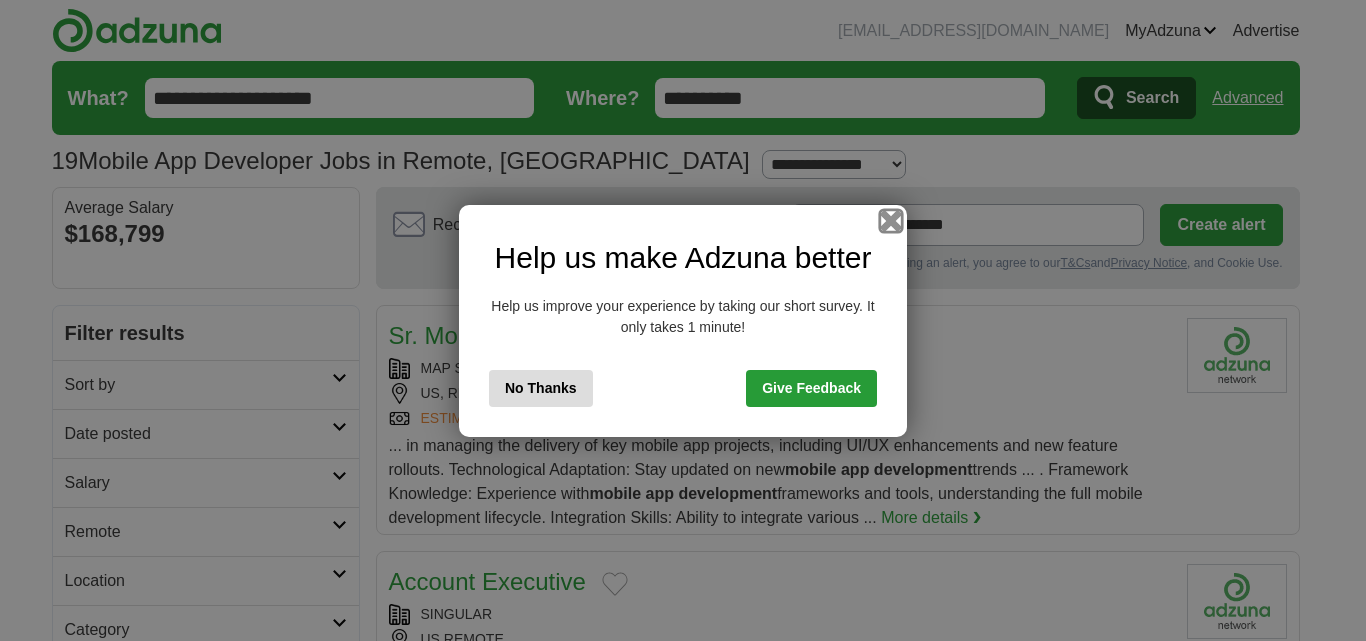 click at bounding box center [891, 220] 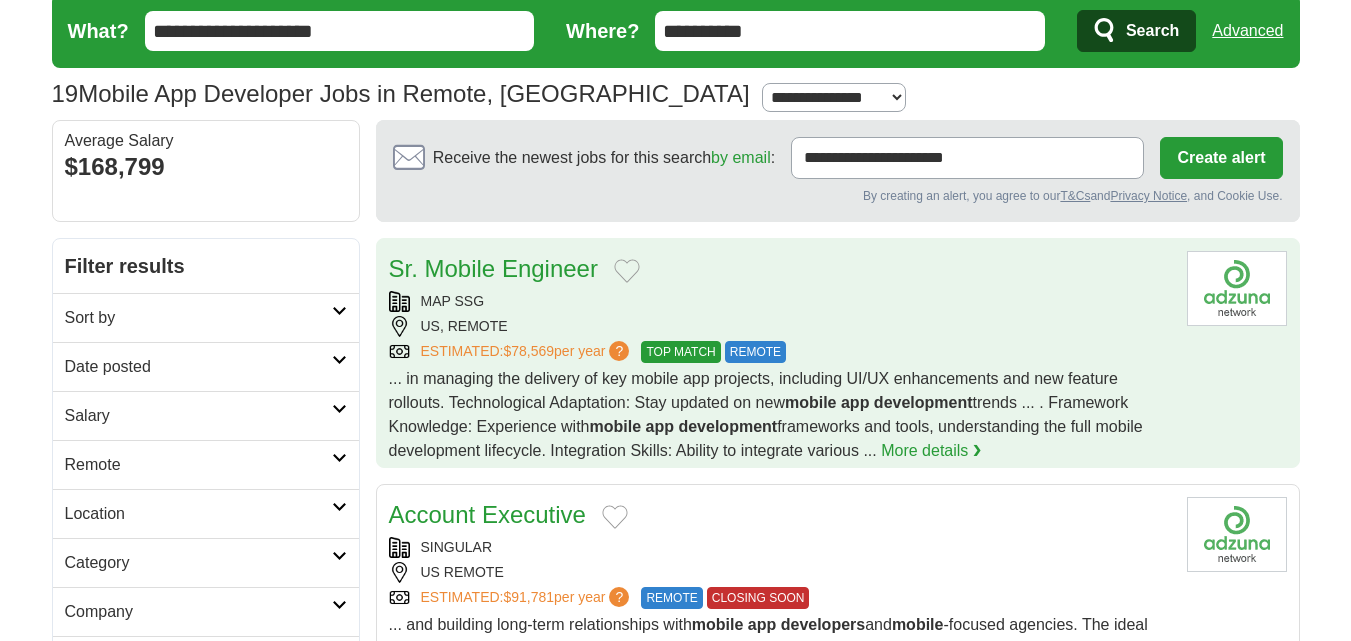 scroll, scrollTop: 100, scrollLeft: 0, axis: vertical 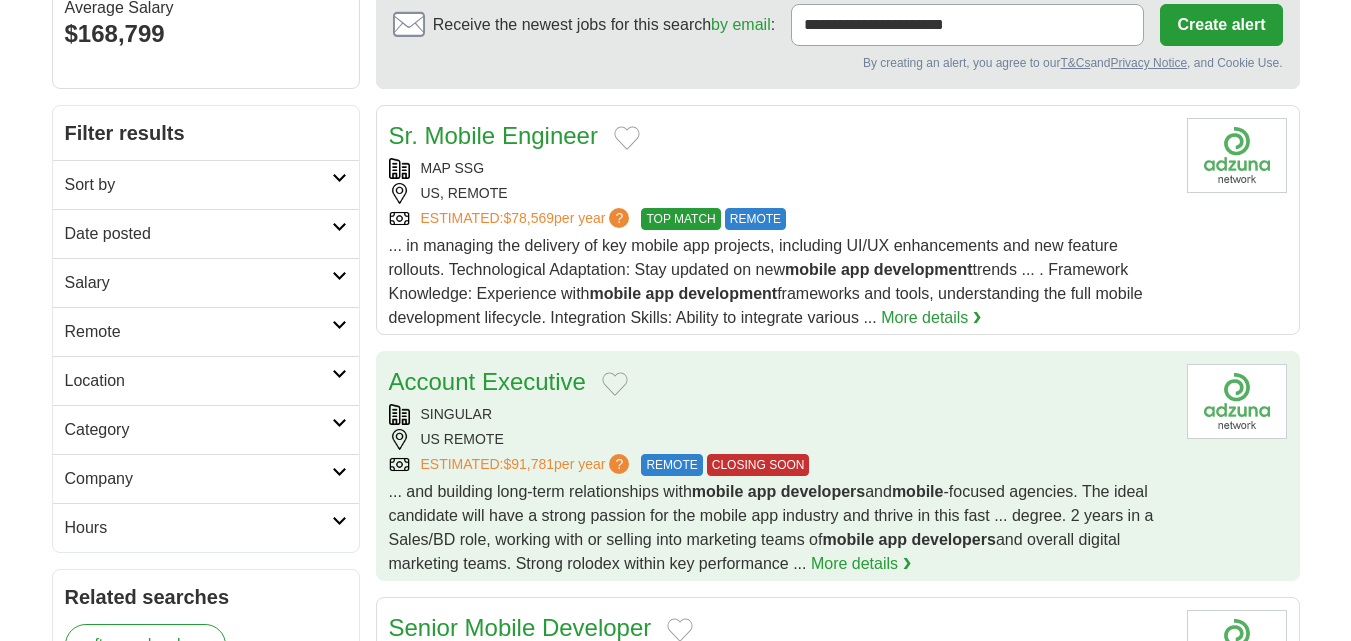 click on "SINGULAR" at bounding box center (780, 414) 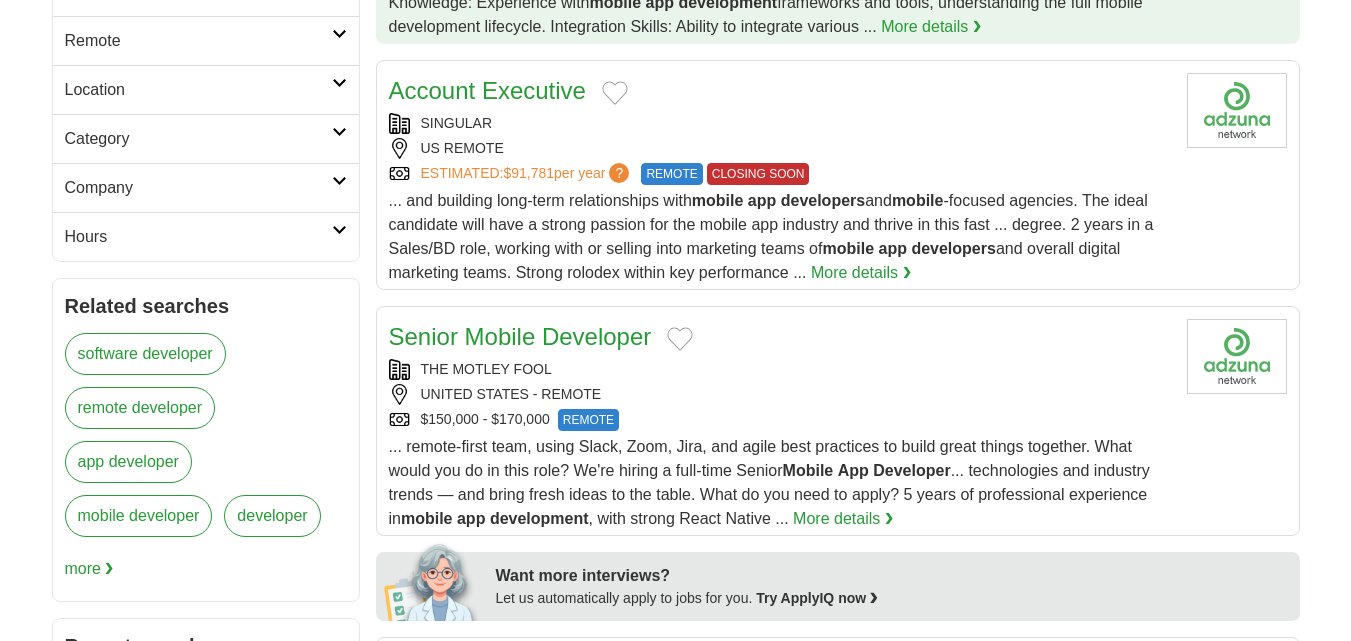scroll, scrollTop: 500, scrollLeft: 0, axis: vertical 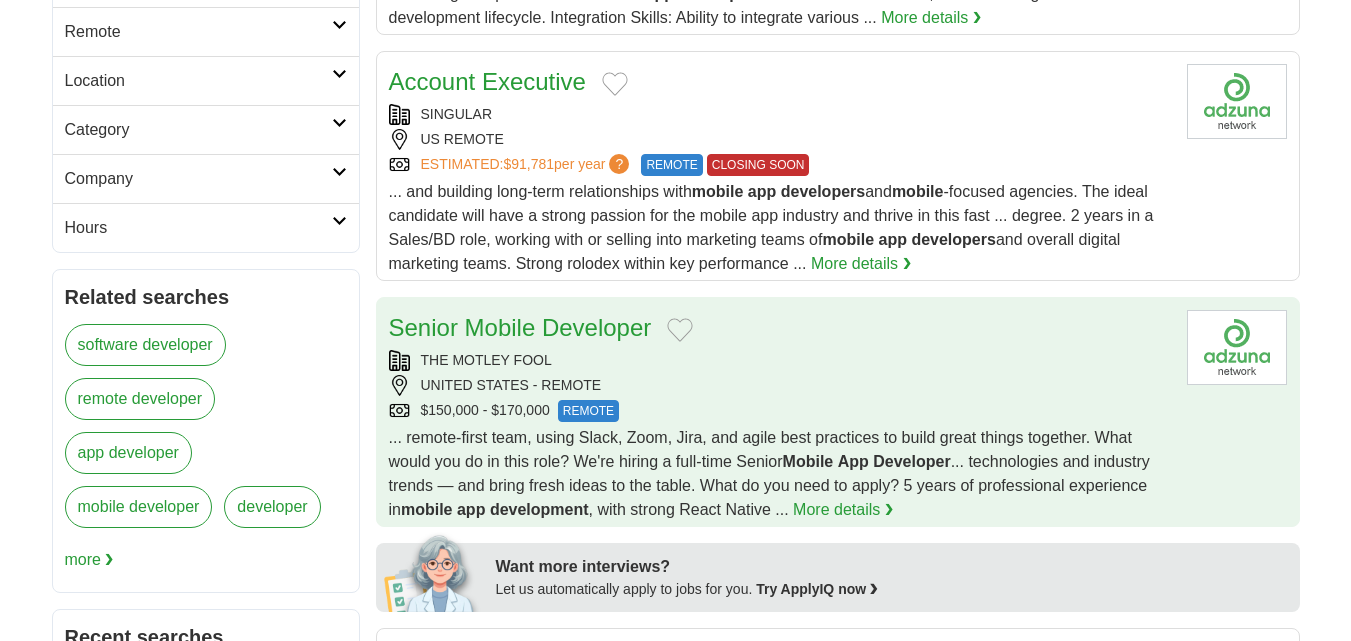 click on "Senior Mobile Developer
THE MOTLEY FOOL
[GEOGRAPHIC_DATA] - REMOTE
$150,000 - $170,000
REMOTE
REMOTE
...  remote-first team, using Slack, Zoom, Jira, and agile best practices to build great things together. What would you do in this role? We're hiring a full-time Senior  Mobile   App   Developer  ...  technologies and industry trends — and bring fresh ideas to the table. What do you need to apply? 5 years of professional experience in  mobile   app" at bounding box center [780, 416] 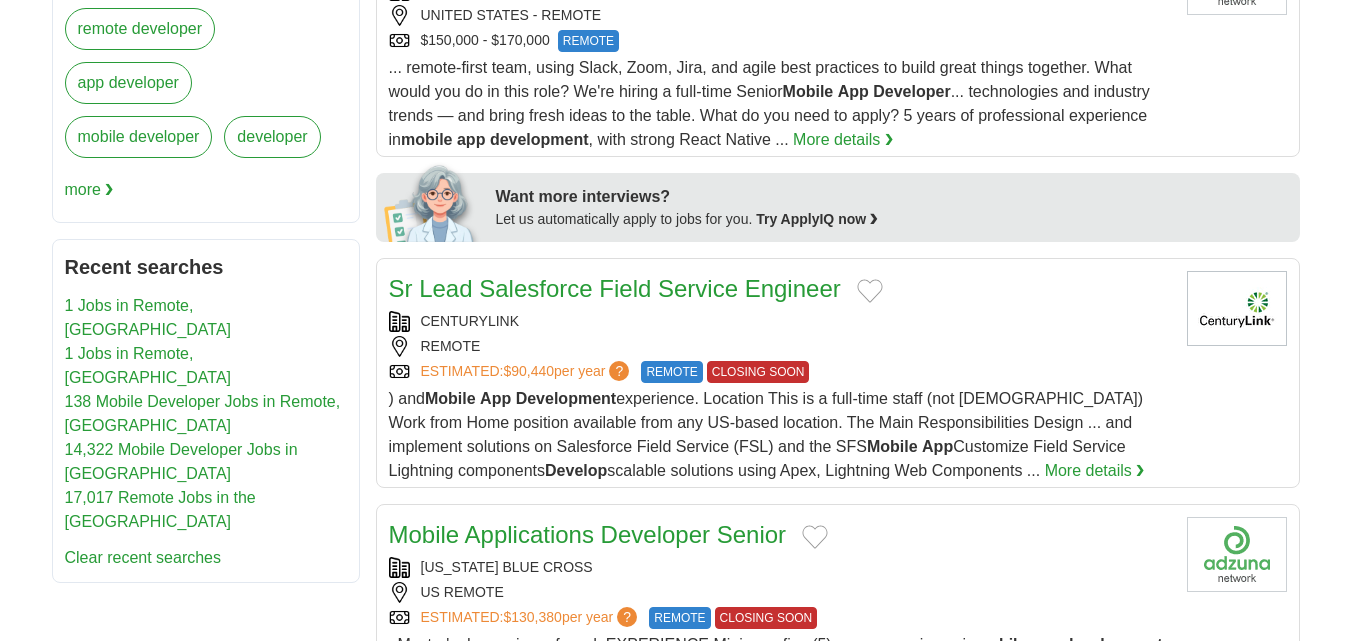 scroll, scrollTop: 900, scrollLeft: 0, axis: vertical 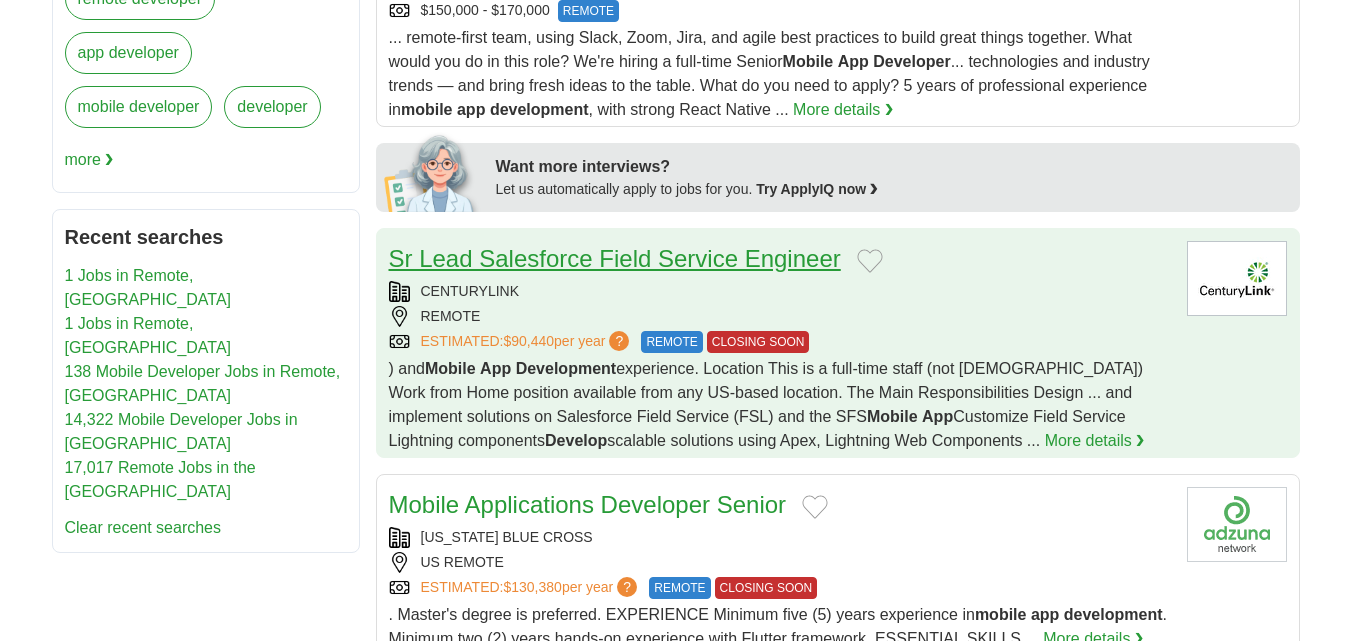 click on "Sr Lead Salesforce Field Service Engineer" at bounding box center (615, 258) 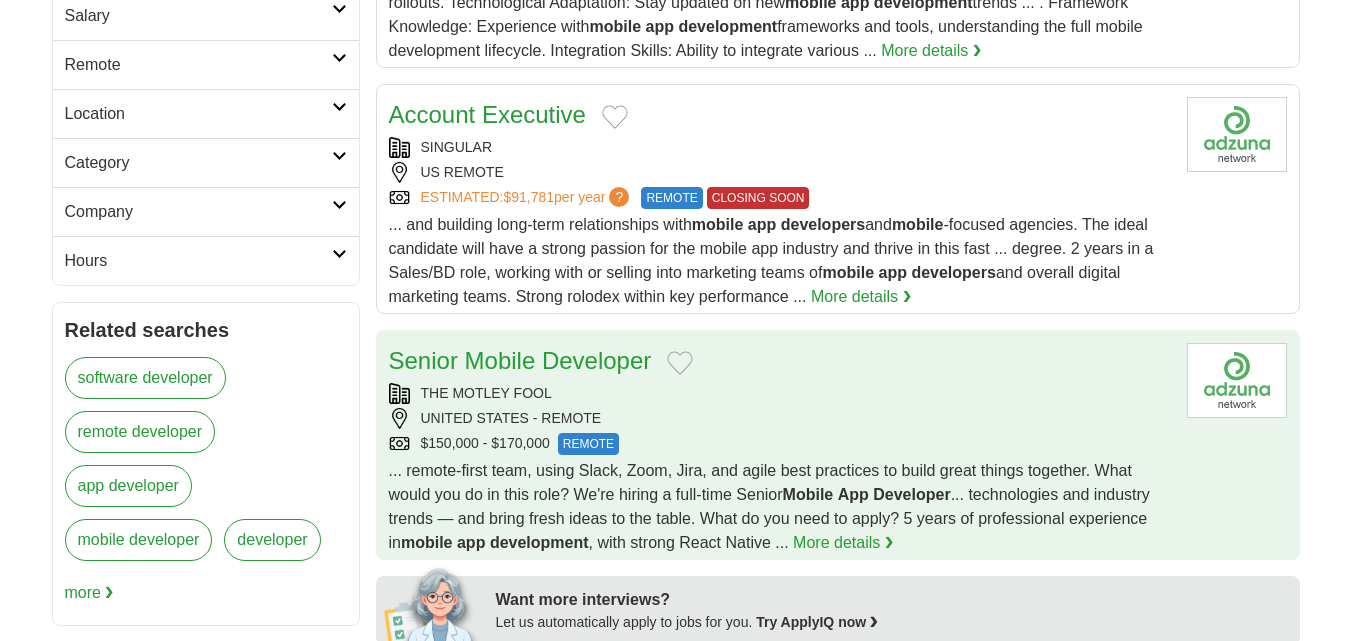 scroll, scrollTop: 500, scrollLeft: 0, axis: vertical 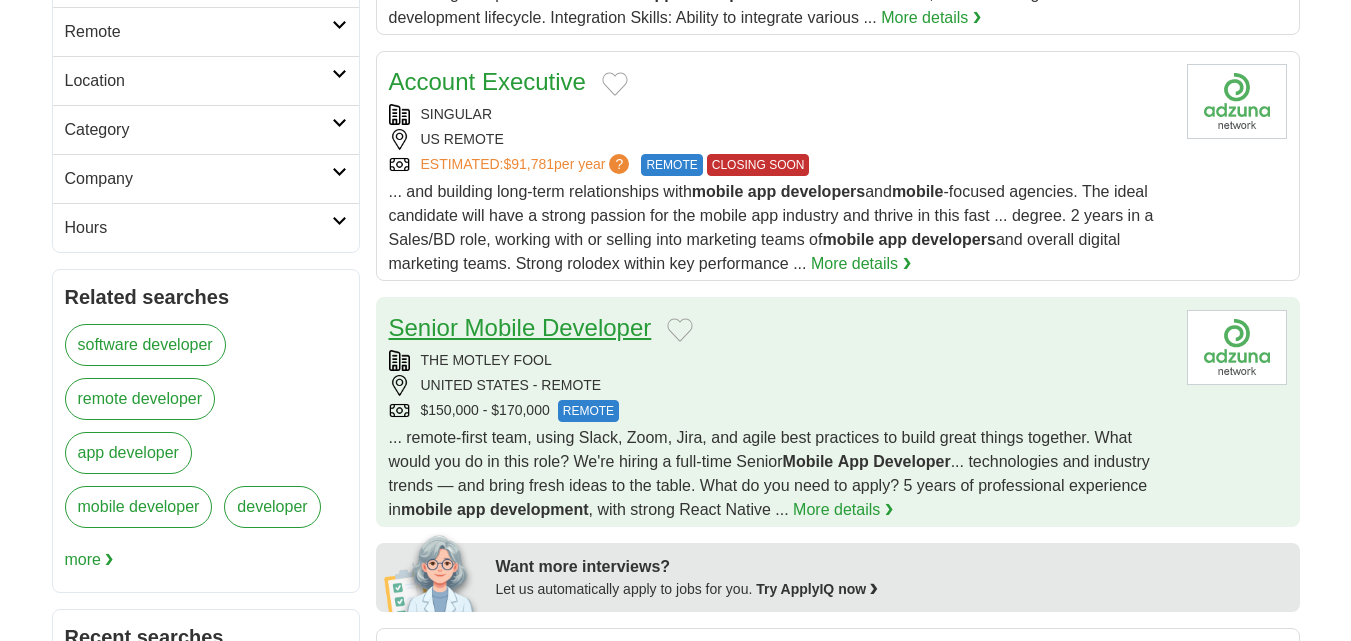 click on "Senior Mobile Developer" at bounding box center (520, 327) 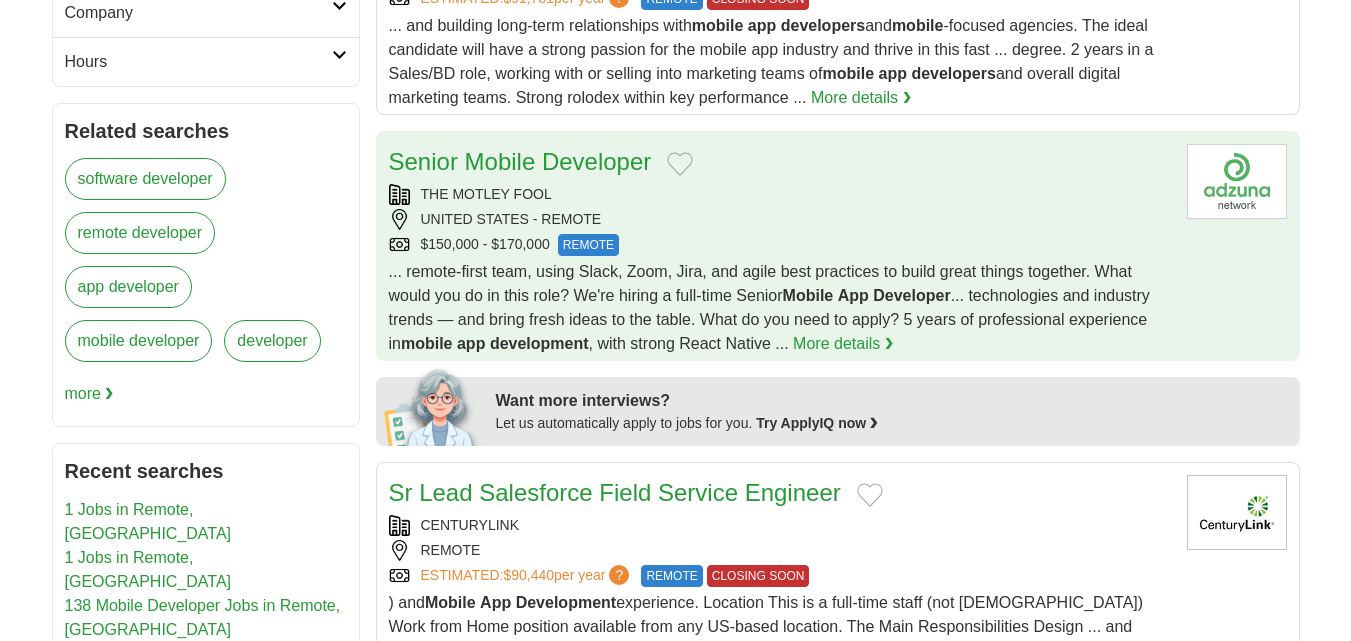 scroll, scrollTop: 700, scrollLeft: 0, axis: vertical 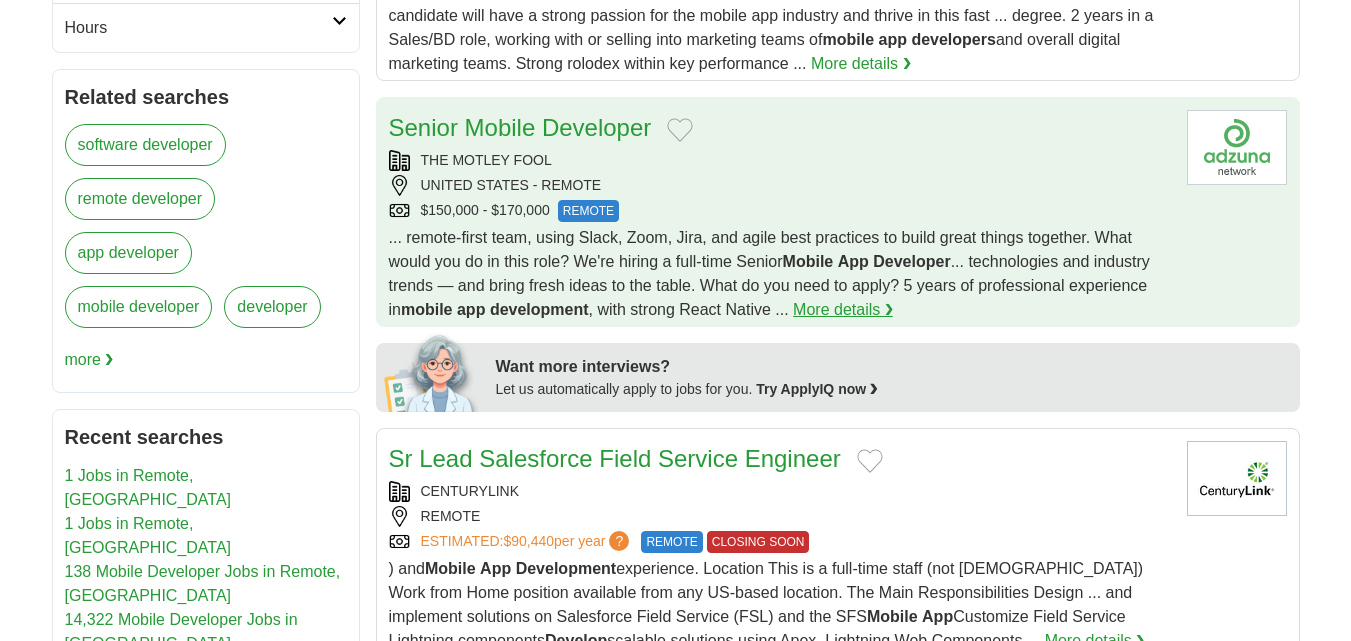 click on "More details ❯" at bounding box center (843, 310) 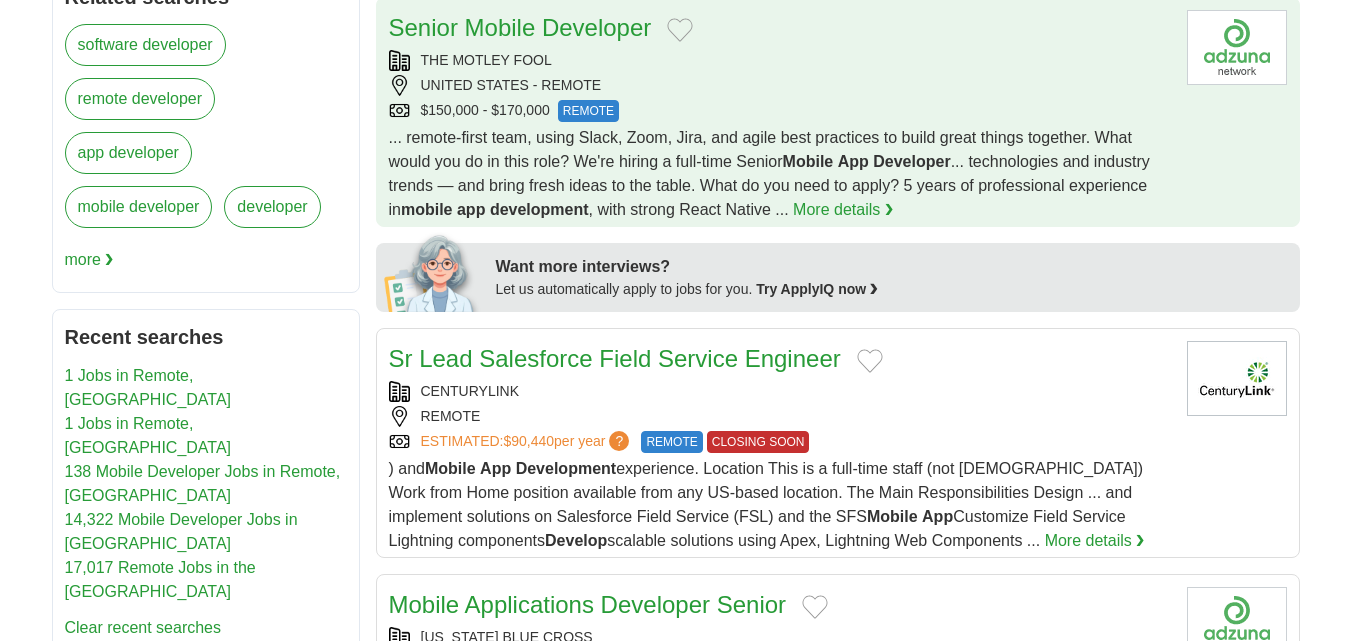 scroll, scrollTop: 900, scrollLeft: 0, axis: vertical 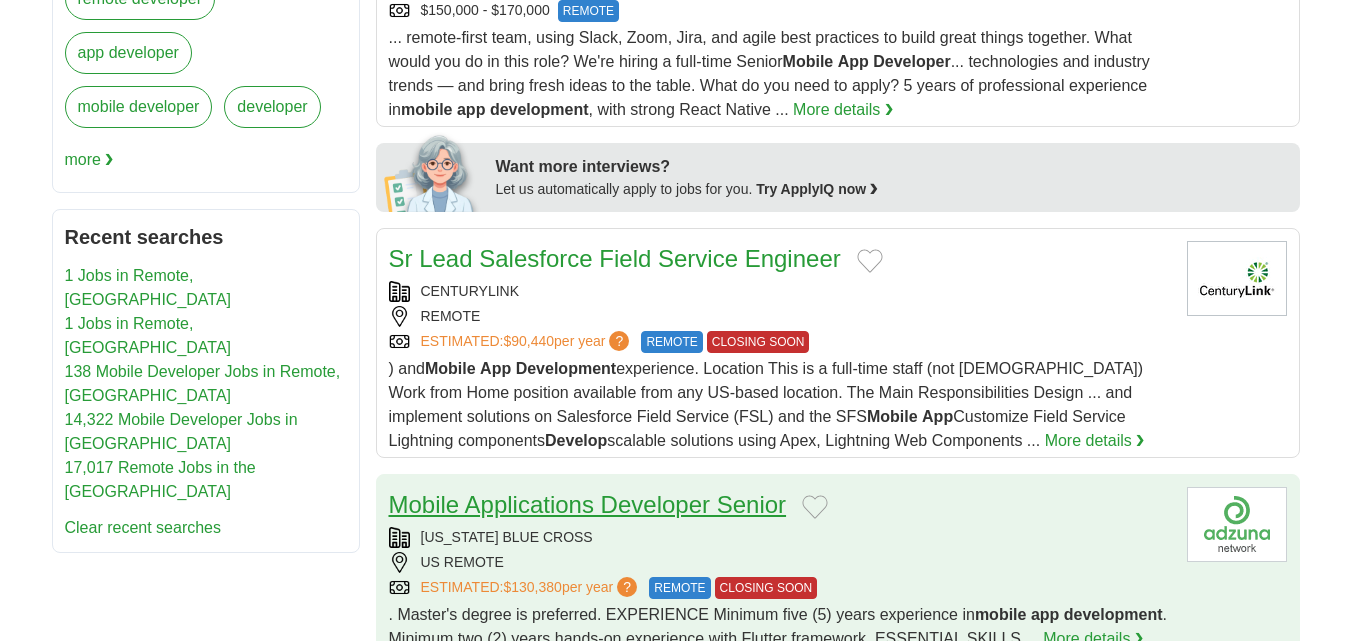 click on "Mobile Applications Developer Senior" at bounding box center (588, 504) 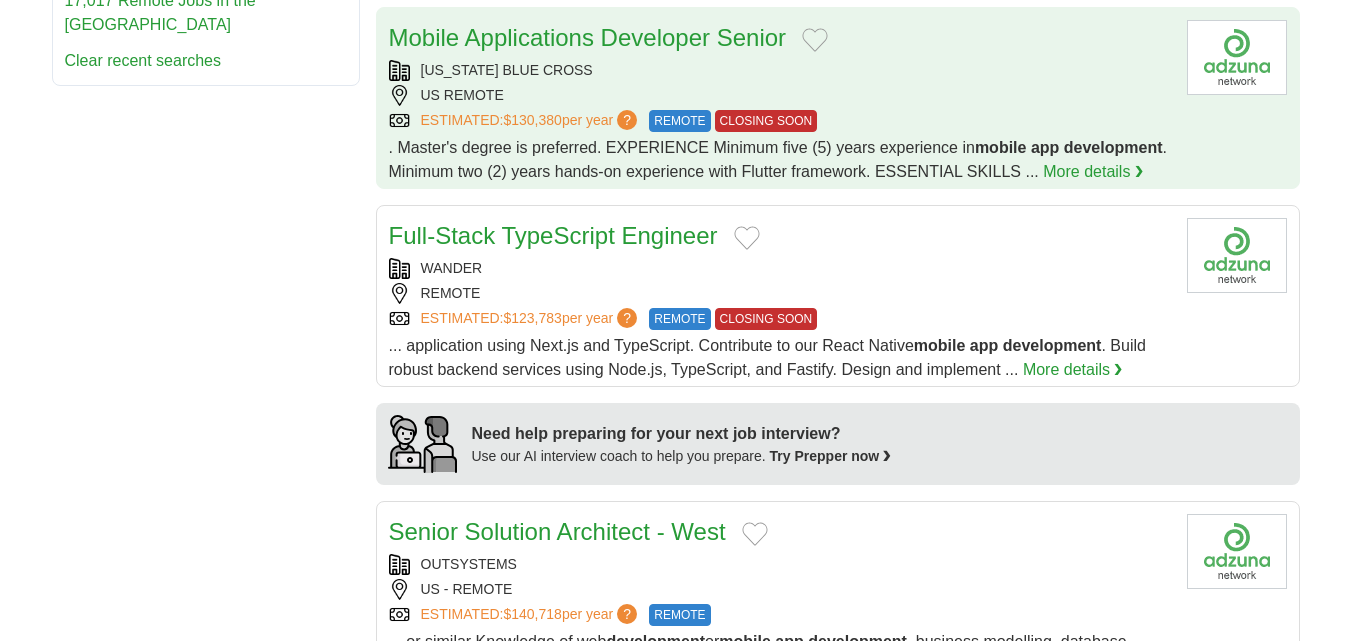 scroll, scrollTop: 1400, scrollLeft: 0, axis: vertical 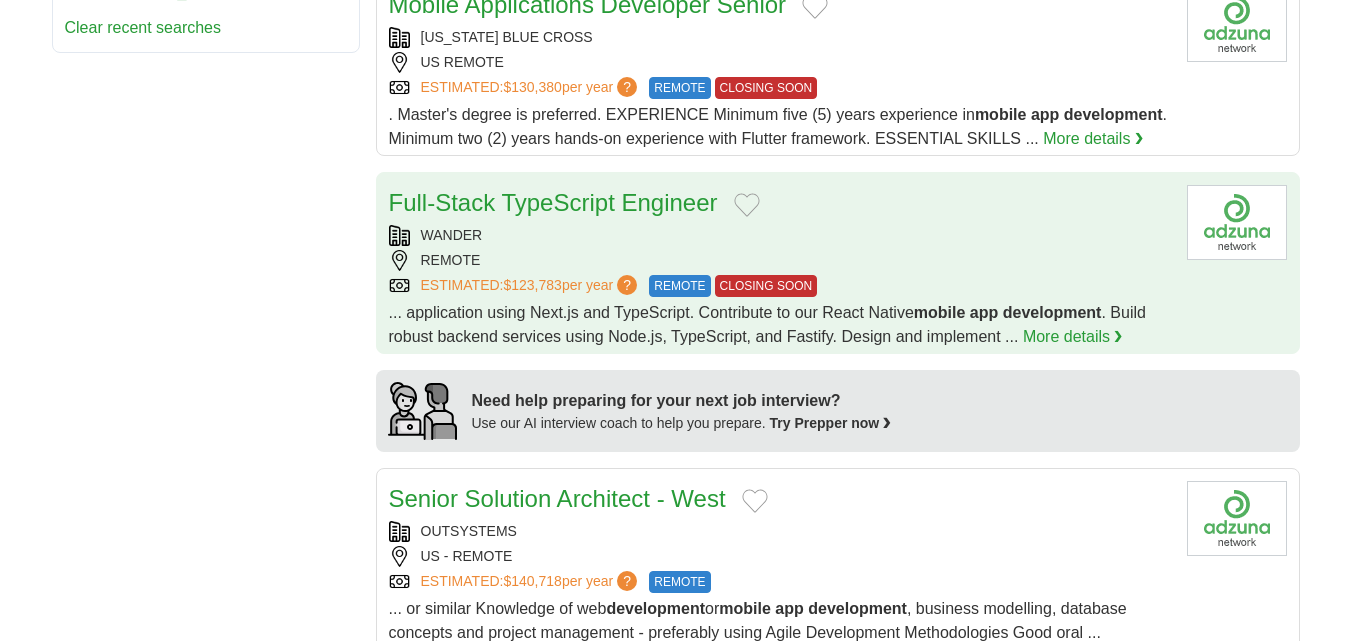 click on "Full-Stack TypeScript Engineer" at bounding box center (780, 203) 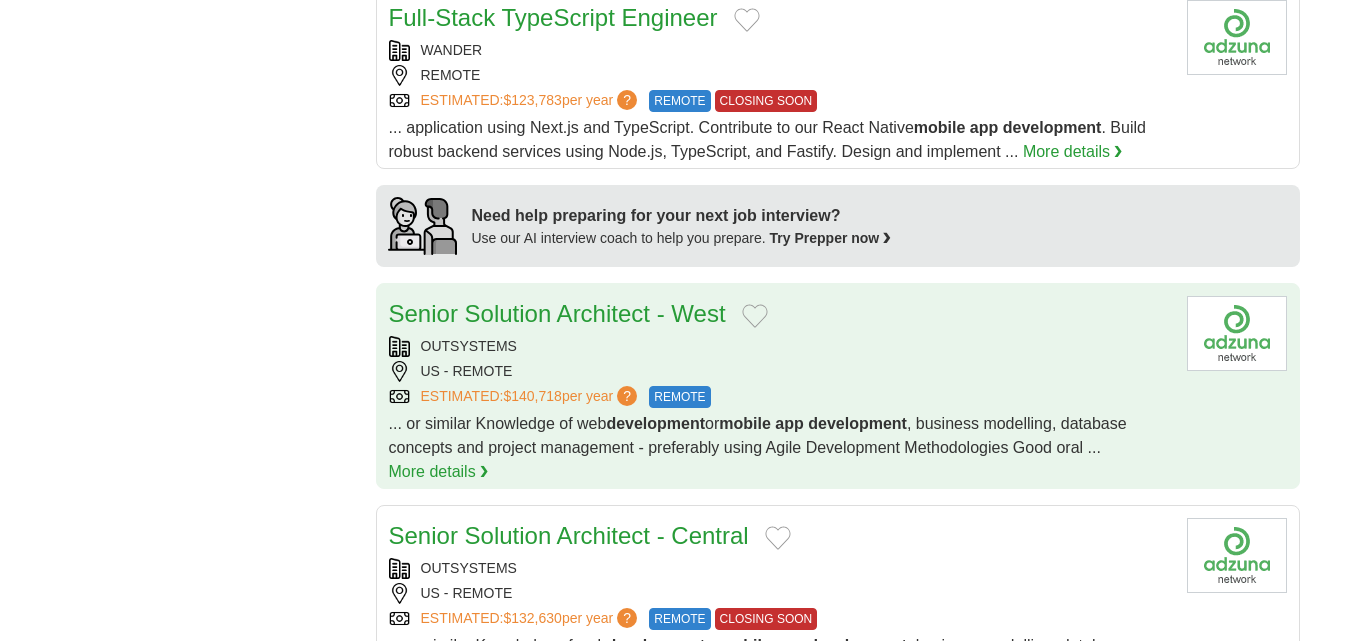 scroll, scrollTop: 1600, scrollLeft: 0, axis: vertical 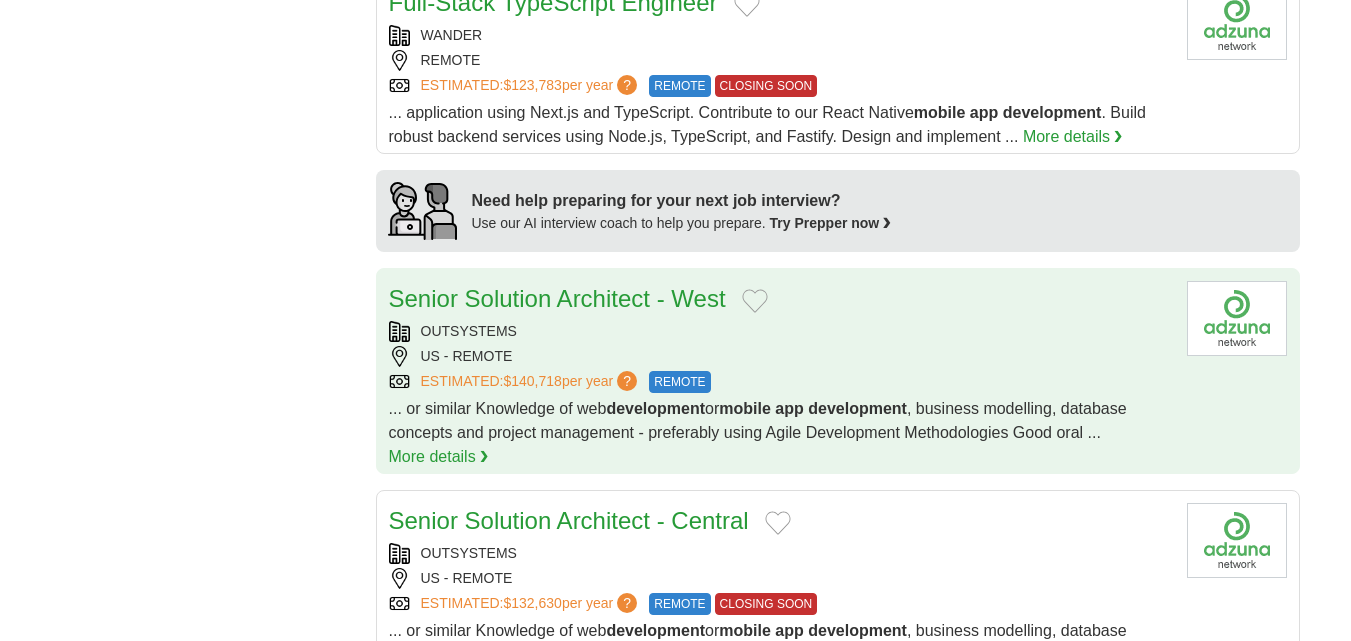 click on "Senior Solution Architect - West" at bounding box center (780, 299) 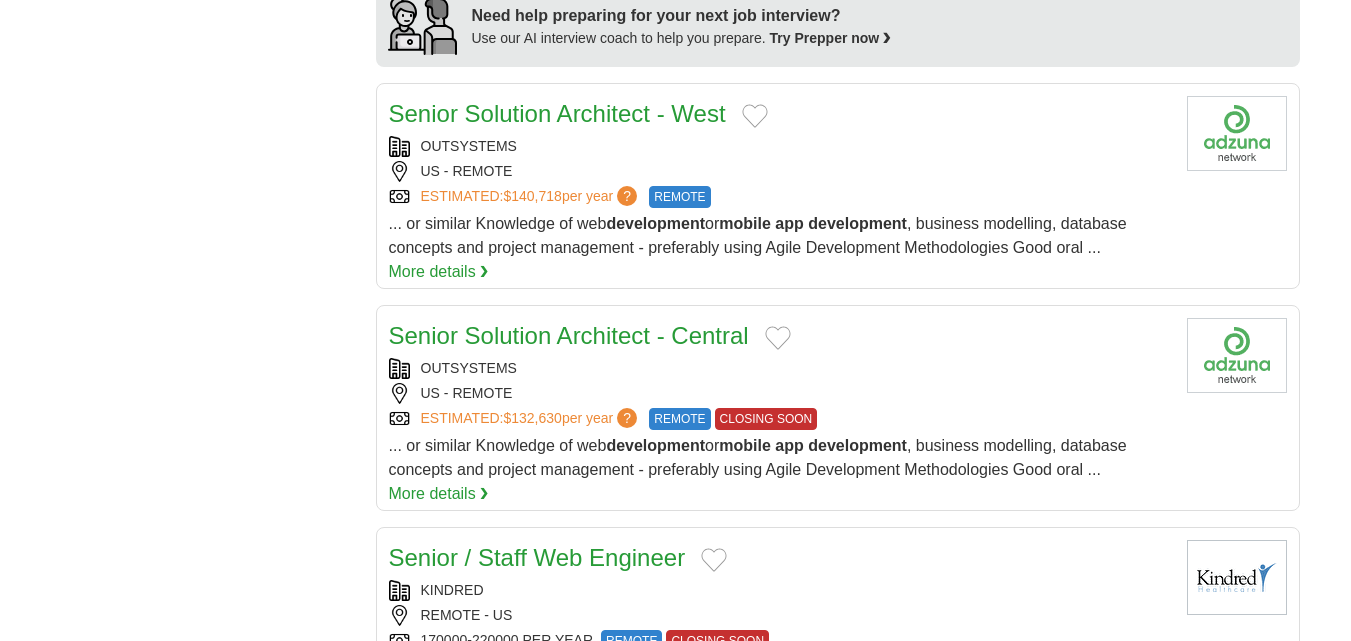 scroll, scrollTop: 1800, scrollLeft: 0, axis: vertical 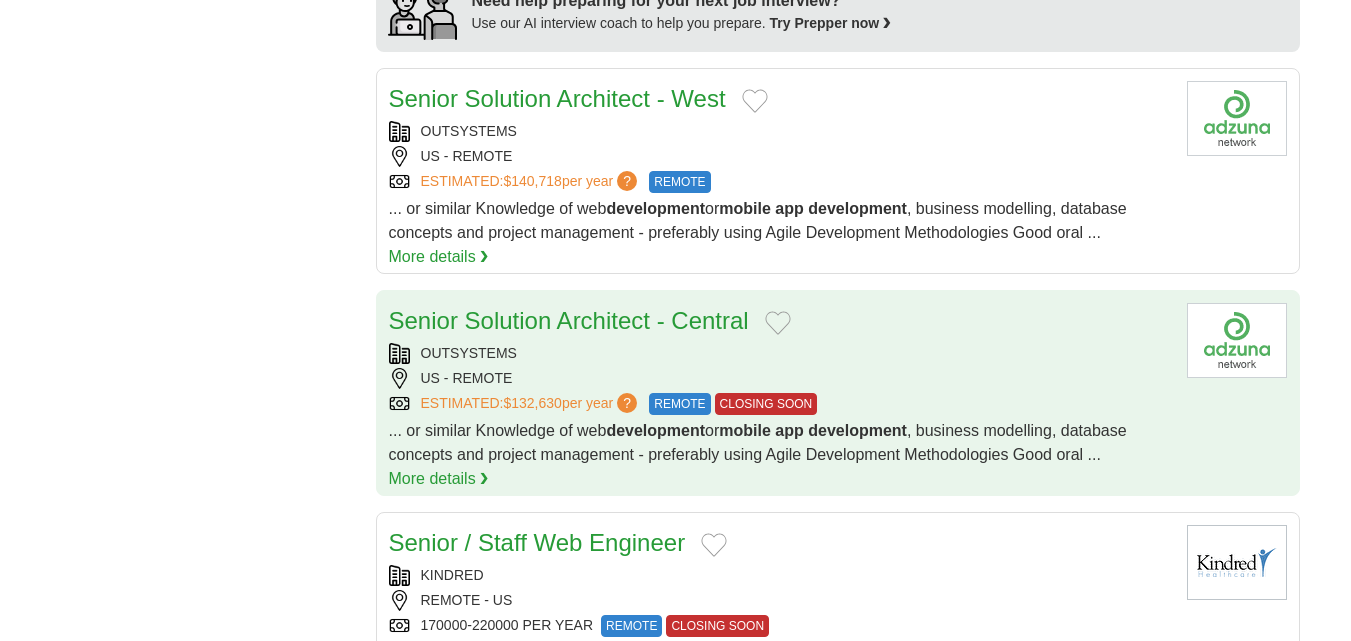 click on "Senior Solution Architect - Central" at bounding box center (780, 321) 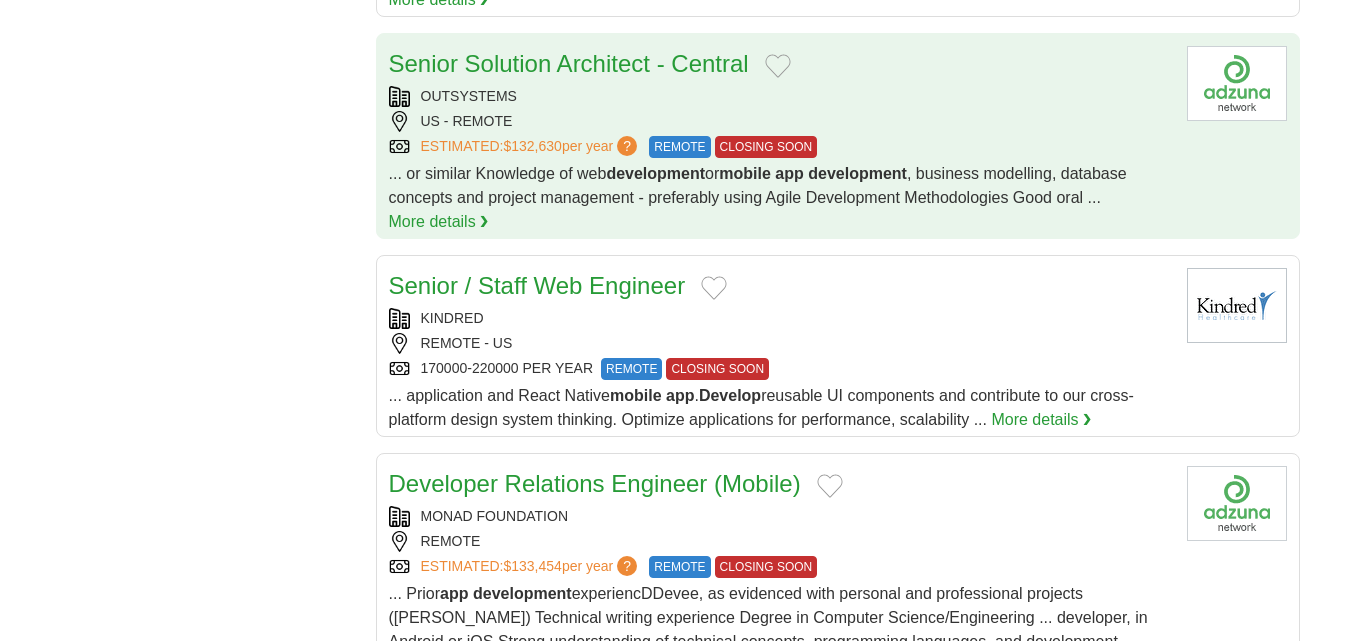 scroll, scrollTop: 2100, scrollLeft: 0, axis: vertical 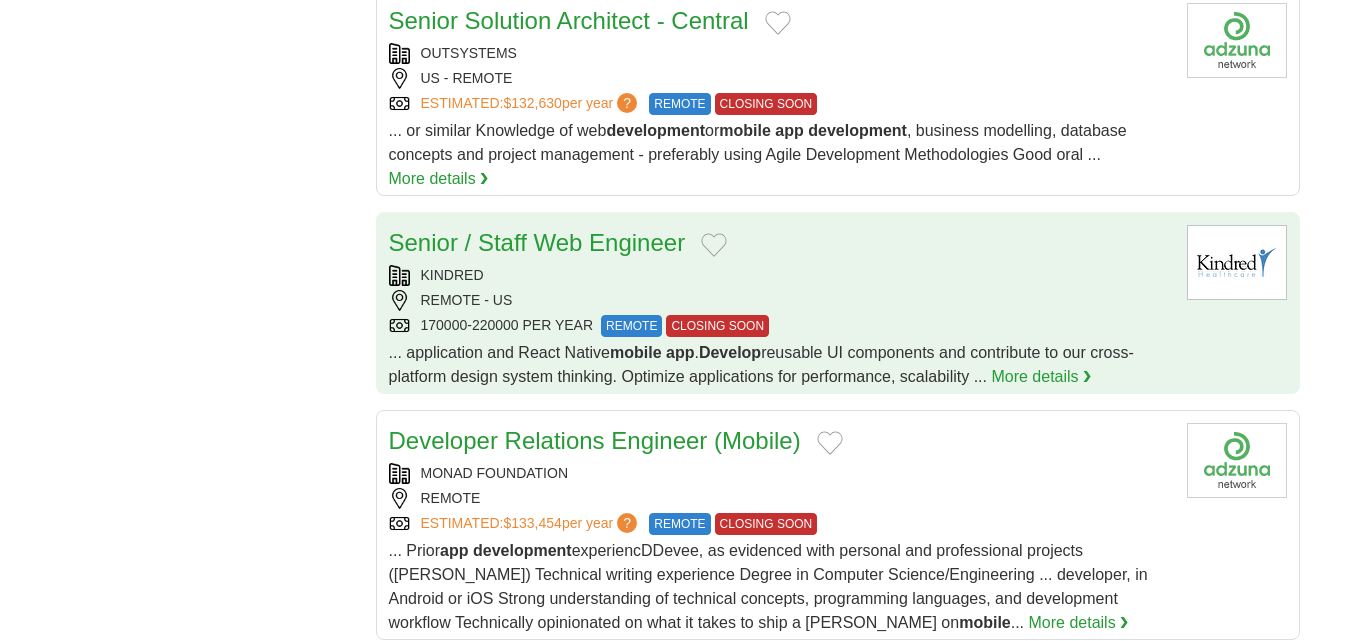 click on "Senior / Staff Web Engineer" at bounding box center [780, 243] 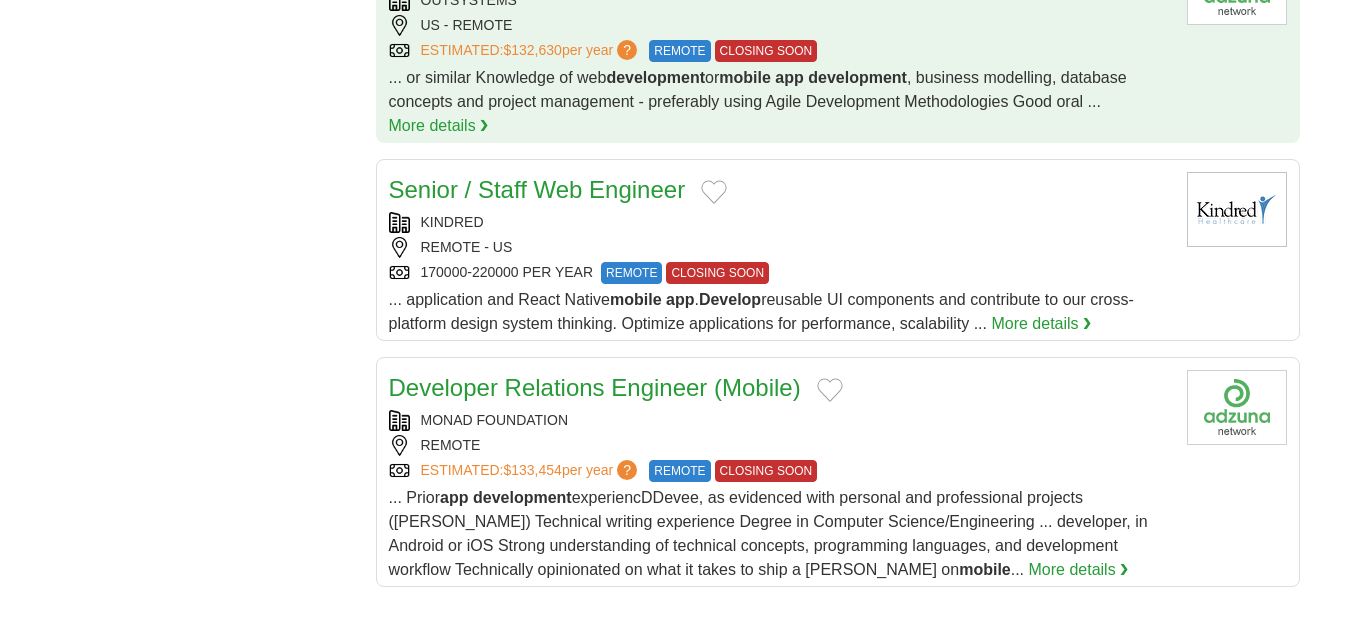scroll, scrollTop: 2200, scrollLeft: 0, axis: vertical 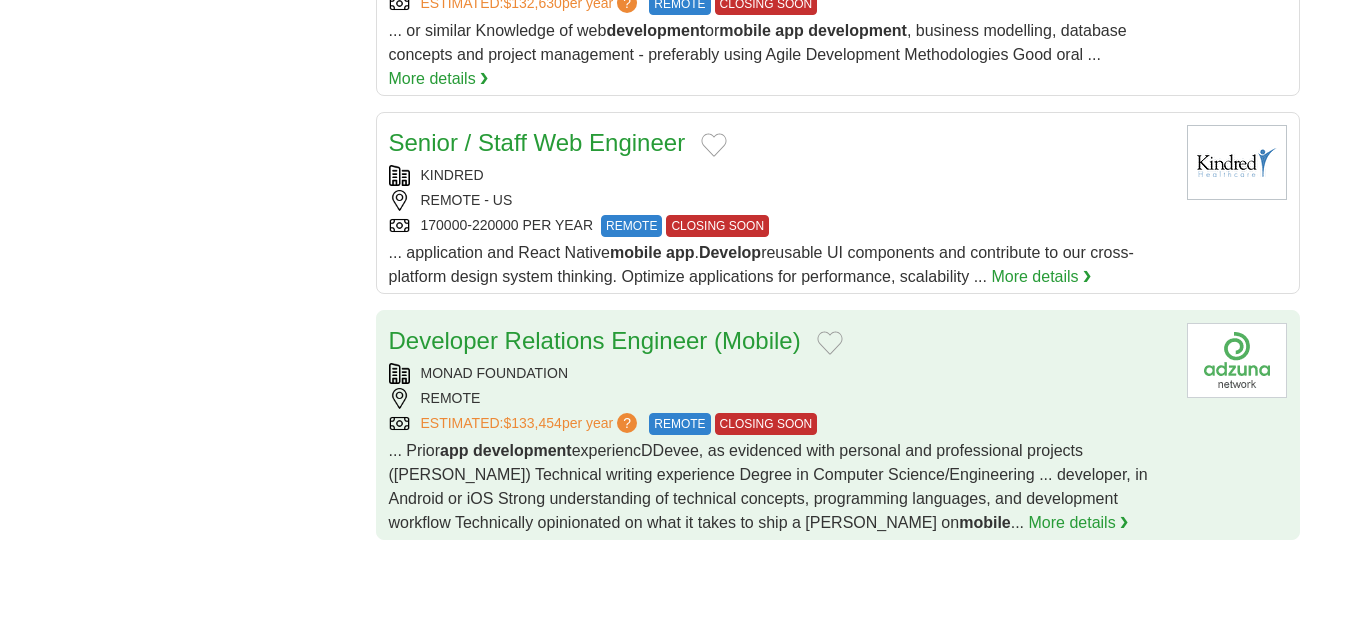 click on "Developer Relations Engineer (Mobile)" at bounding box center [780, 341] 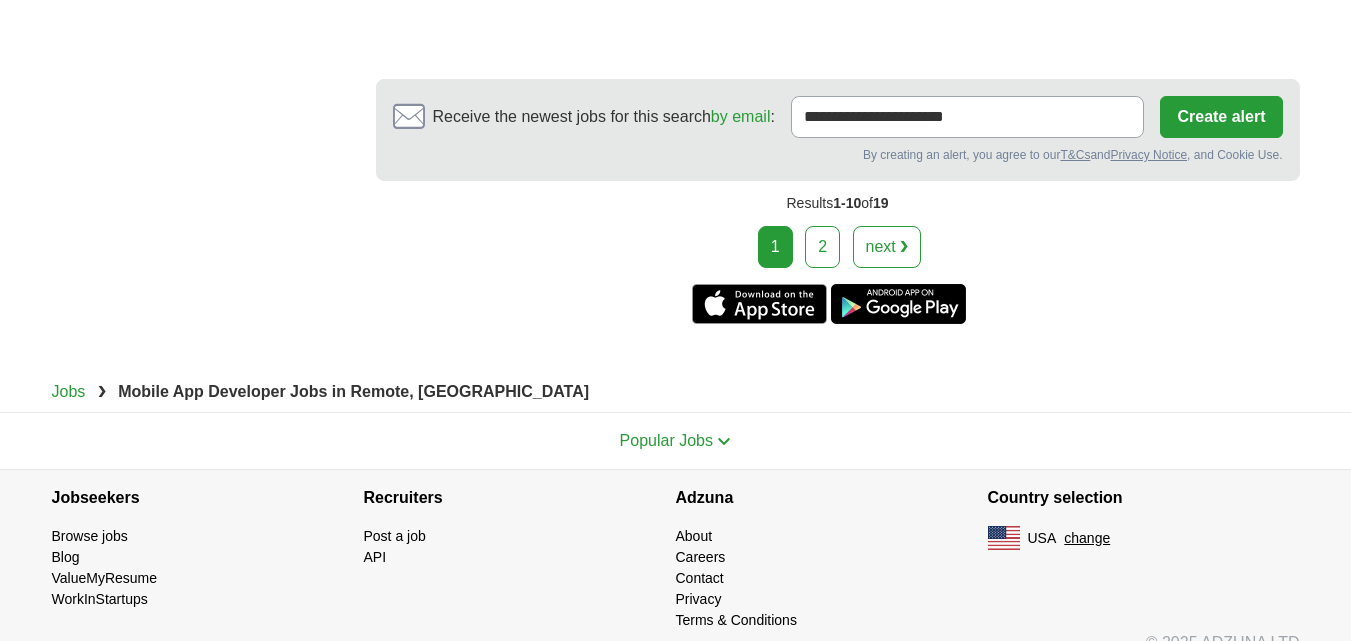 scroll, scrollTop: 2600, scrollLeft: 0, axis: vertical 